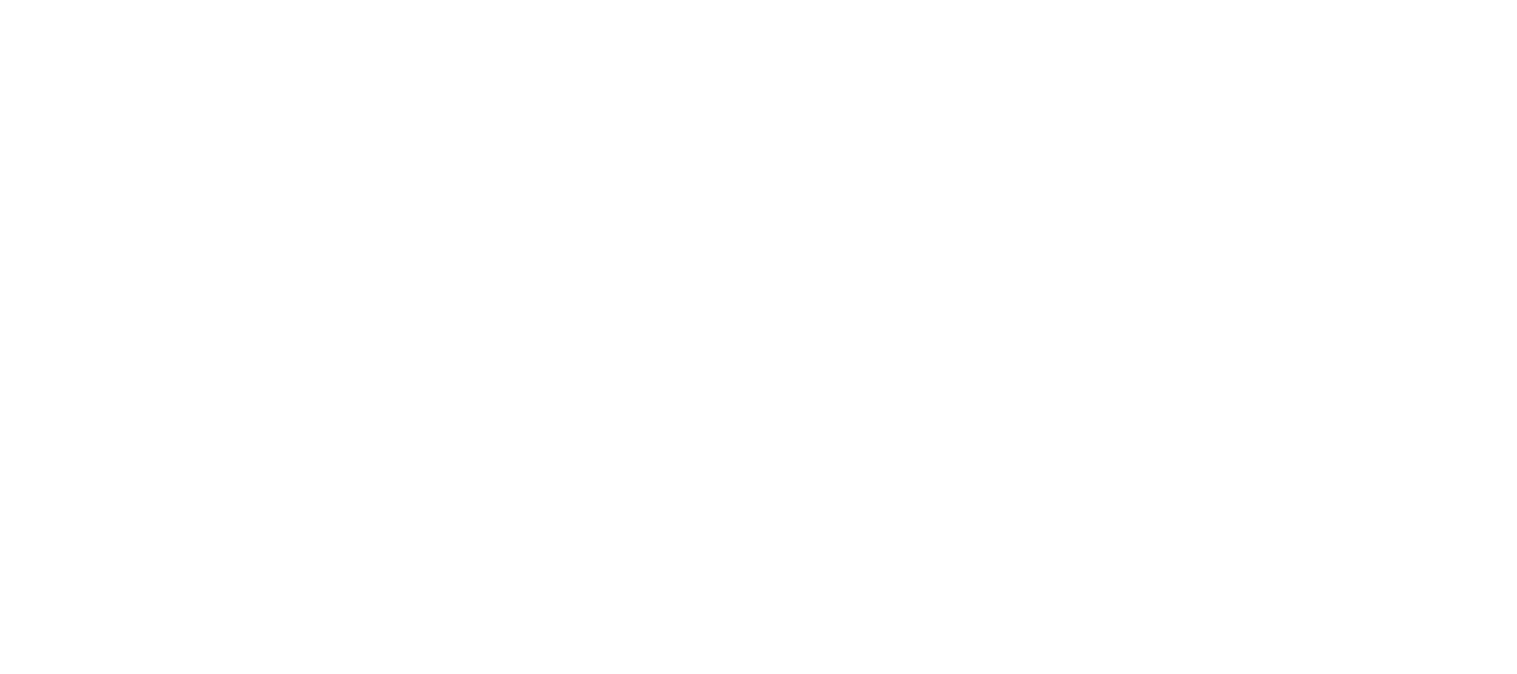 scroll, scrollTop: 0, scrollLeft: 0, axis: both 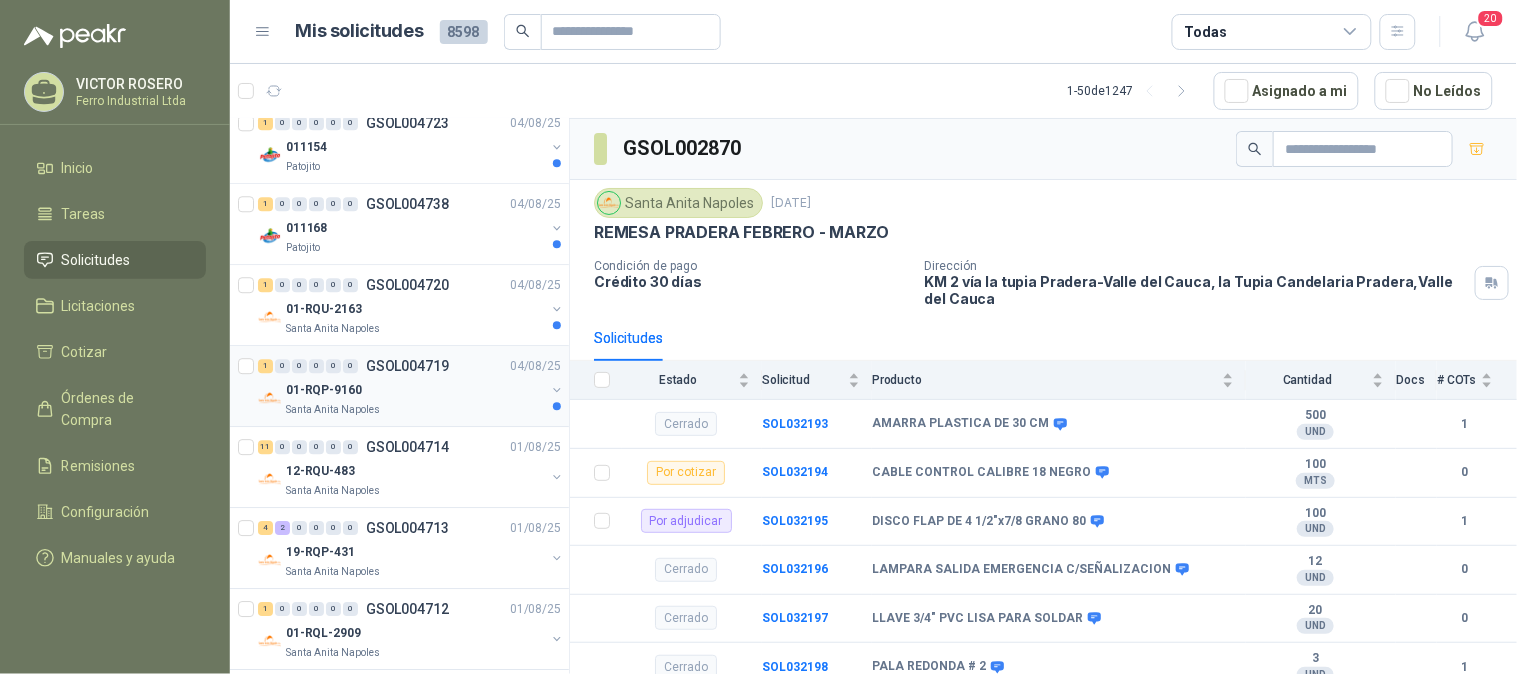 click on "01-RQP-9160" at bounding box center (415, 390) 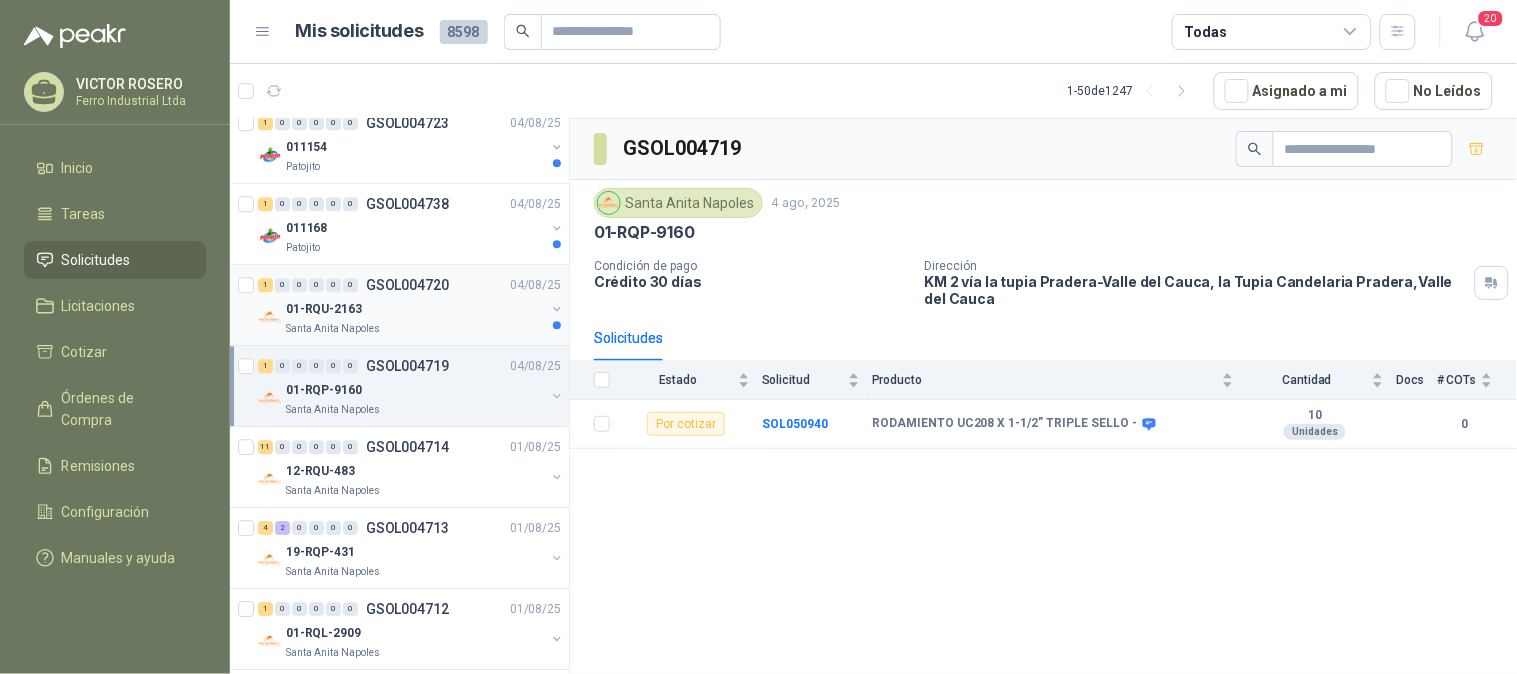 click on "01-RQU-2163" at bounding box center [415, 309] 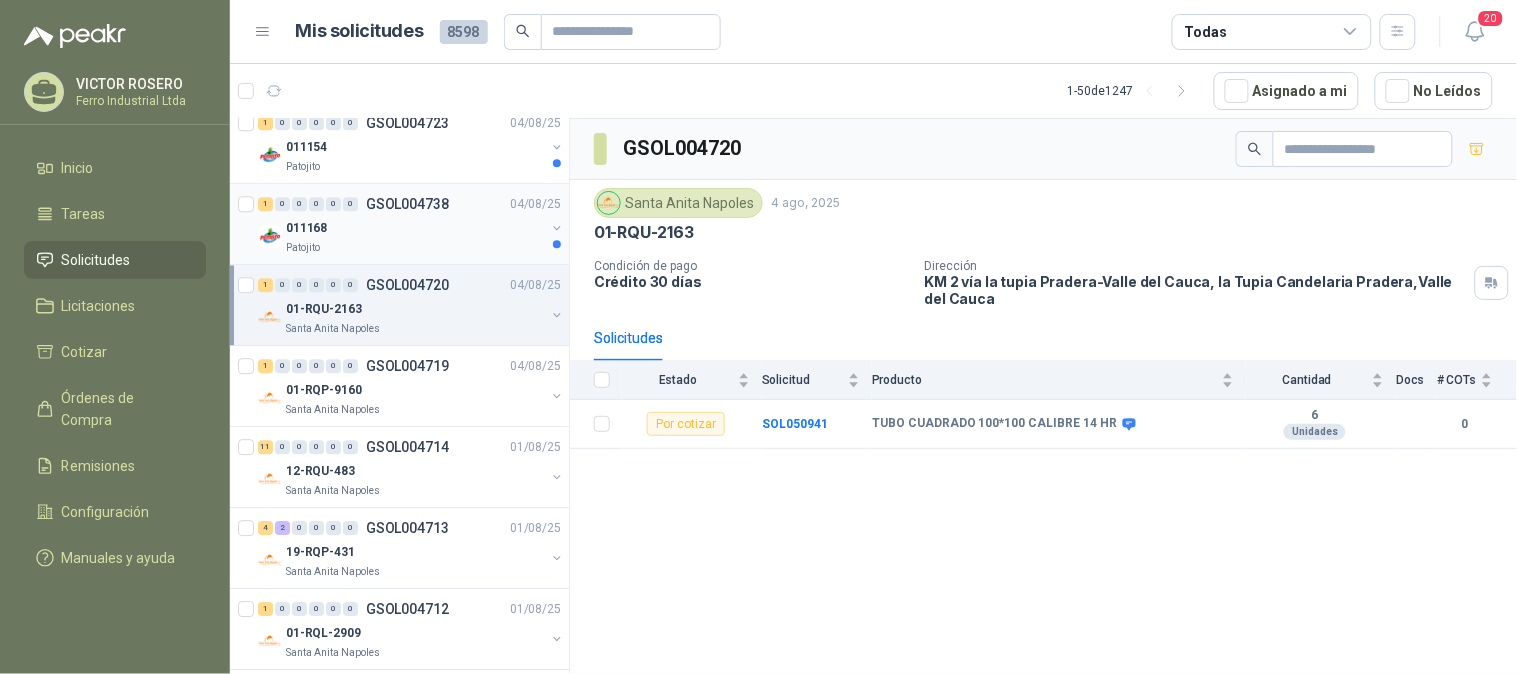 click on "Patojito" at bounding box center (415, 248) 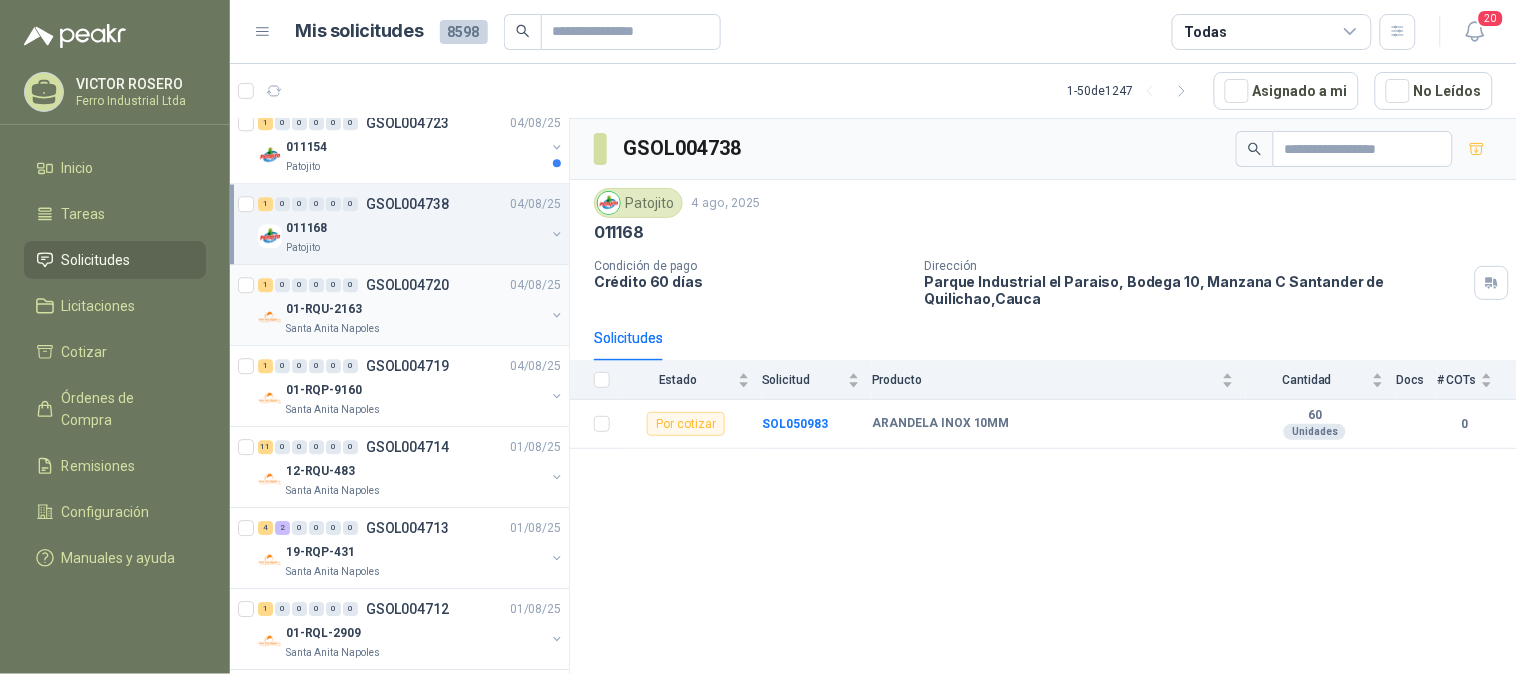 scroll, scrollTop: 1222, scrollLeft: 0, axis: vertical 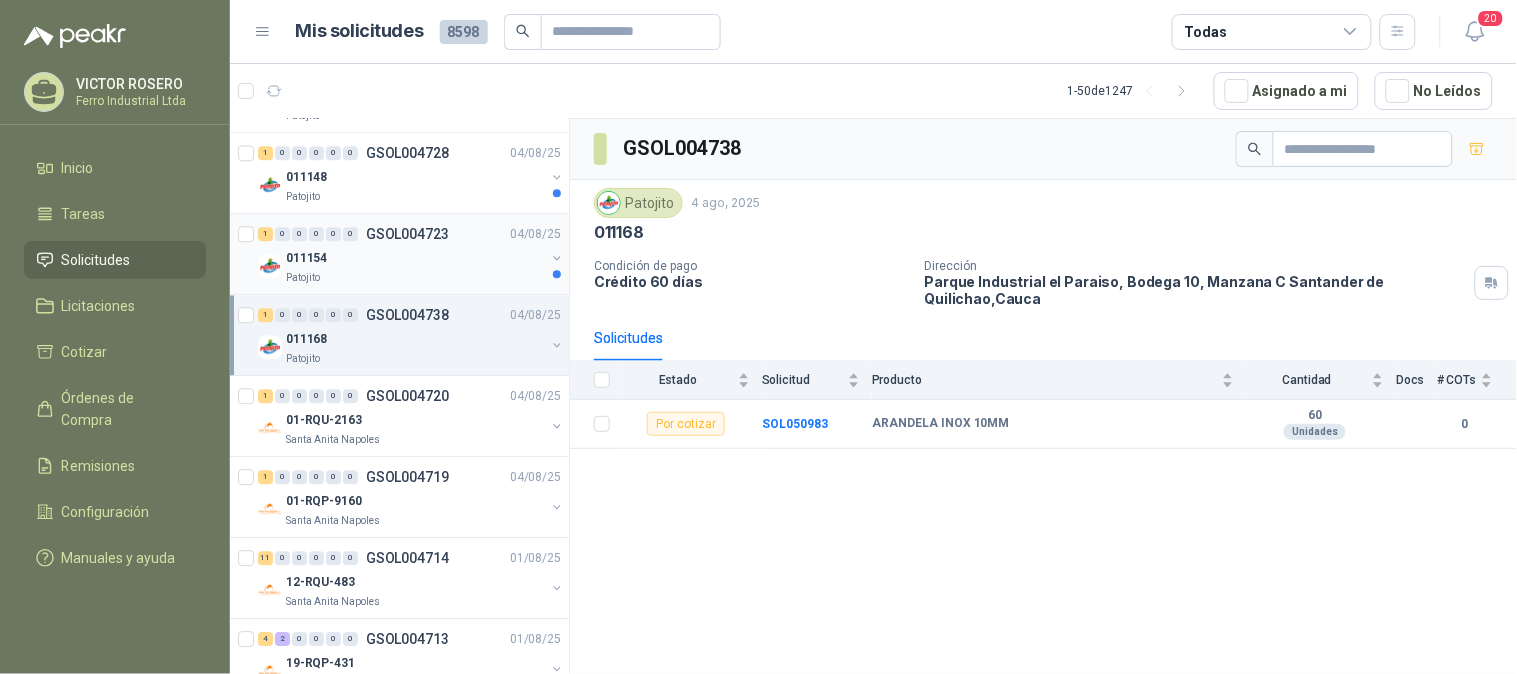 click on "011154" at bounding box center [415, 258] 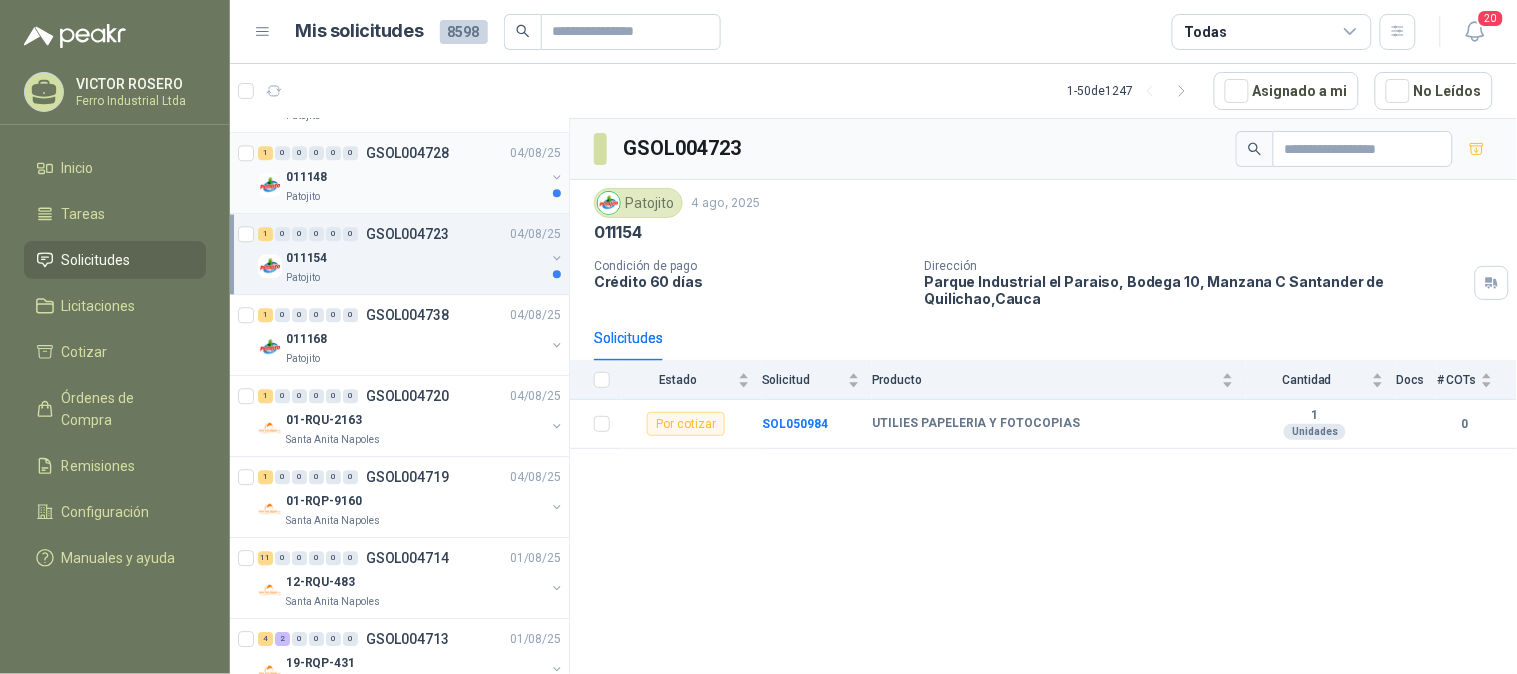 click on "Patojito" at bounding box center (415, 197) 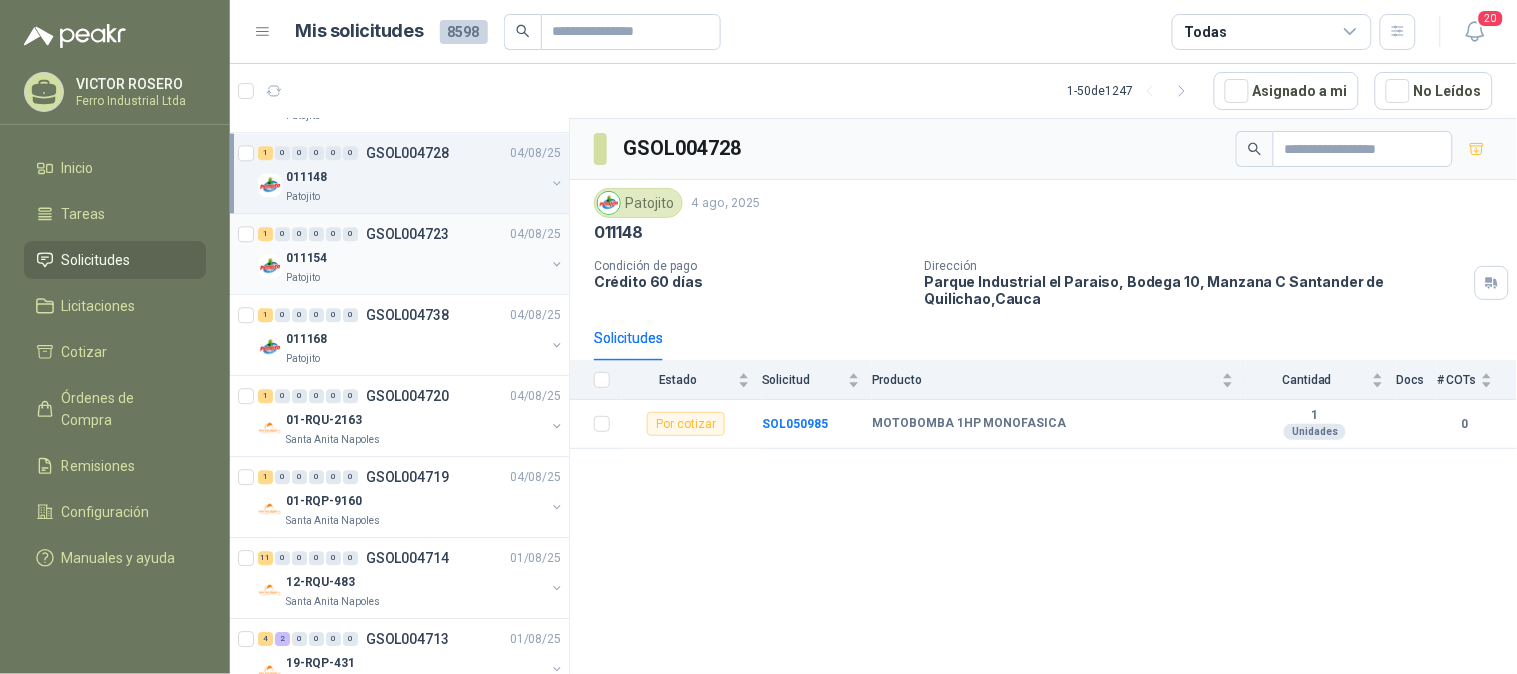 scroll, scrollTop: 1111, scrollLeft: 0, axis: vertical 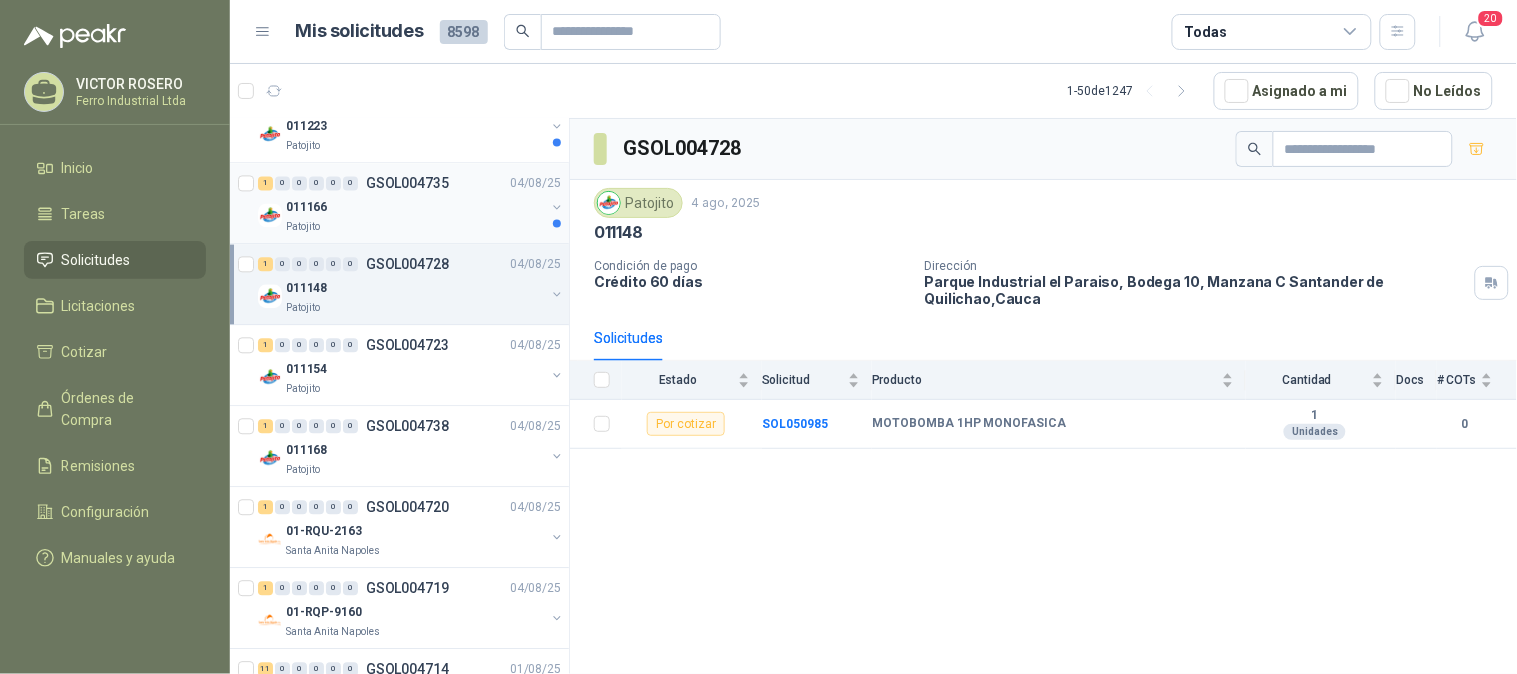 click on "011166" at bounding box center (415, 207) 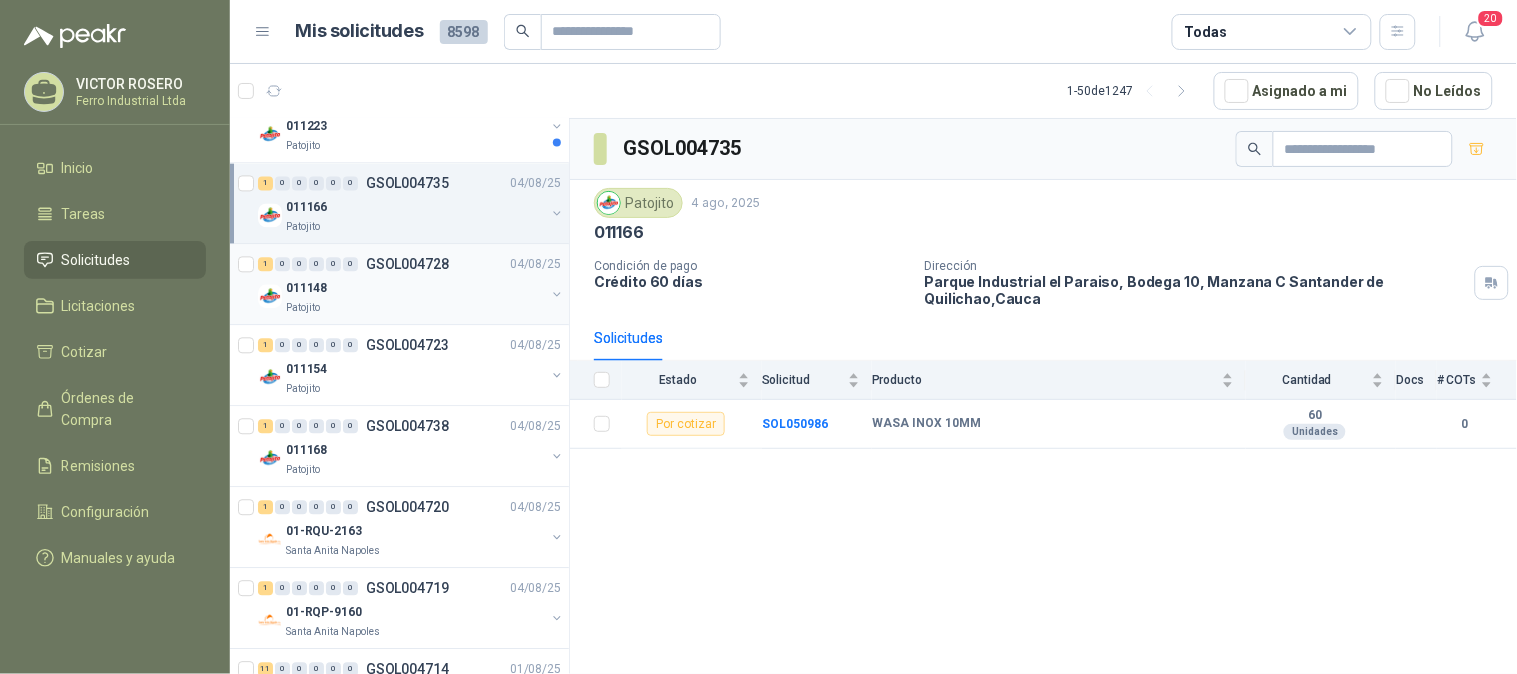 scroll, scrollTop: 1000, scrollLeft: 0, axis: vertical 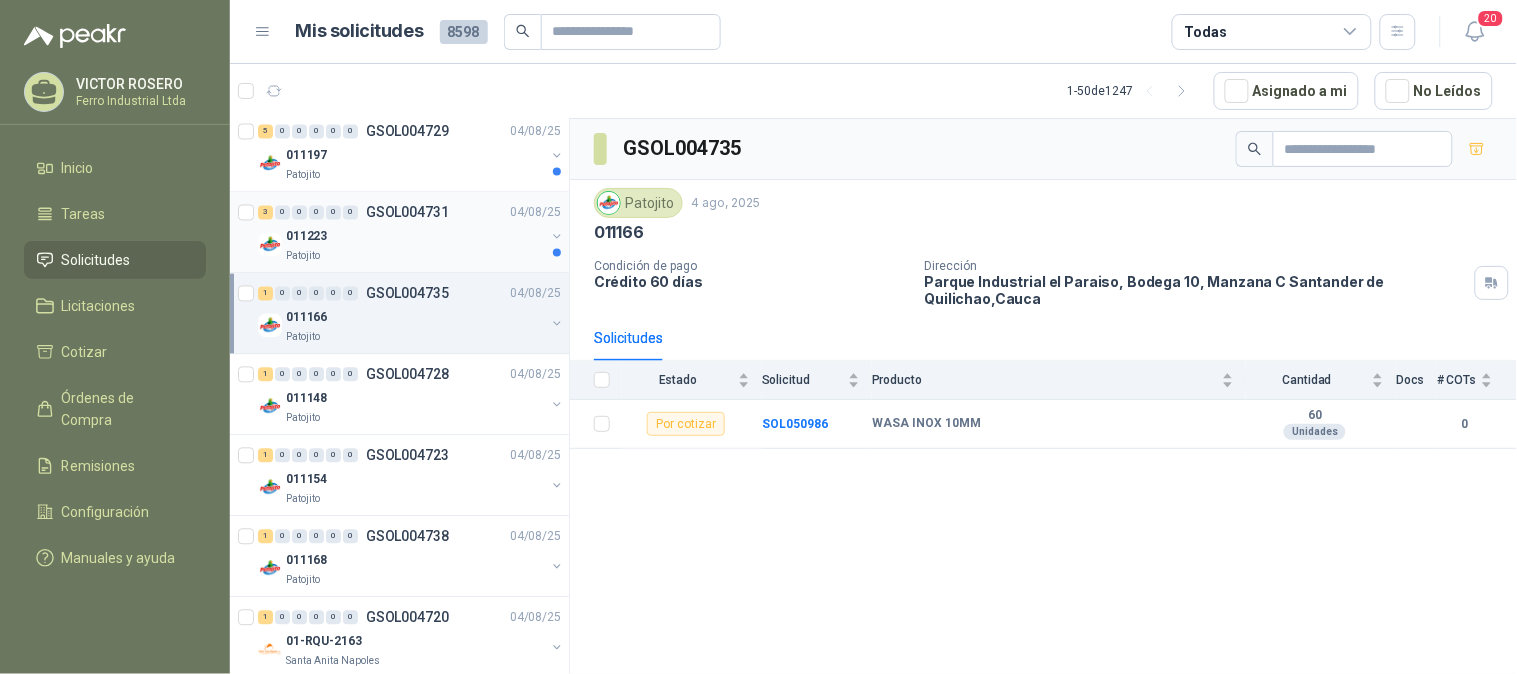 click on "011223" at bounding box center [415, 237] 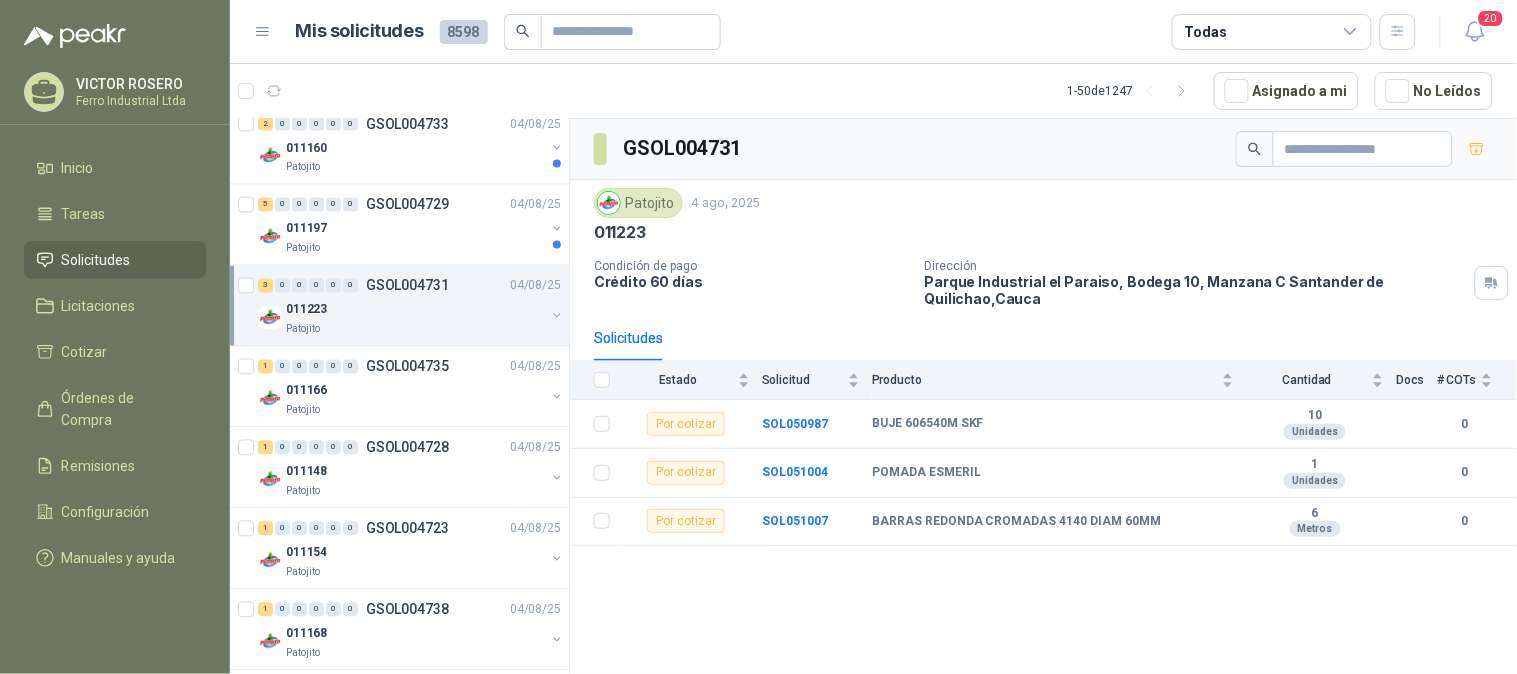 scroll, scrollTop: 888, scrollLeft: 0, axis: vertical 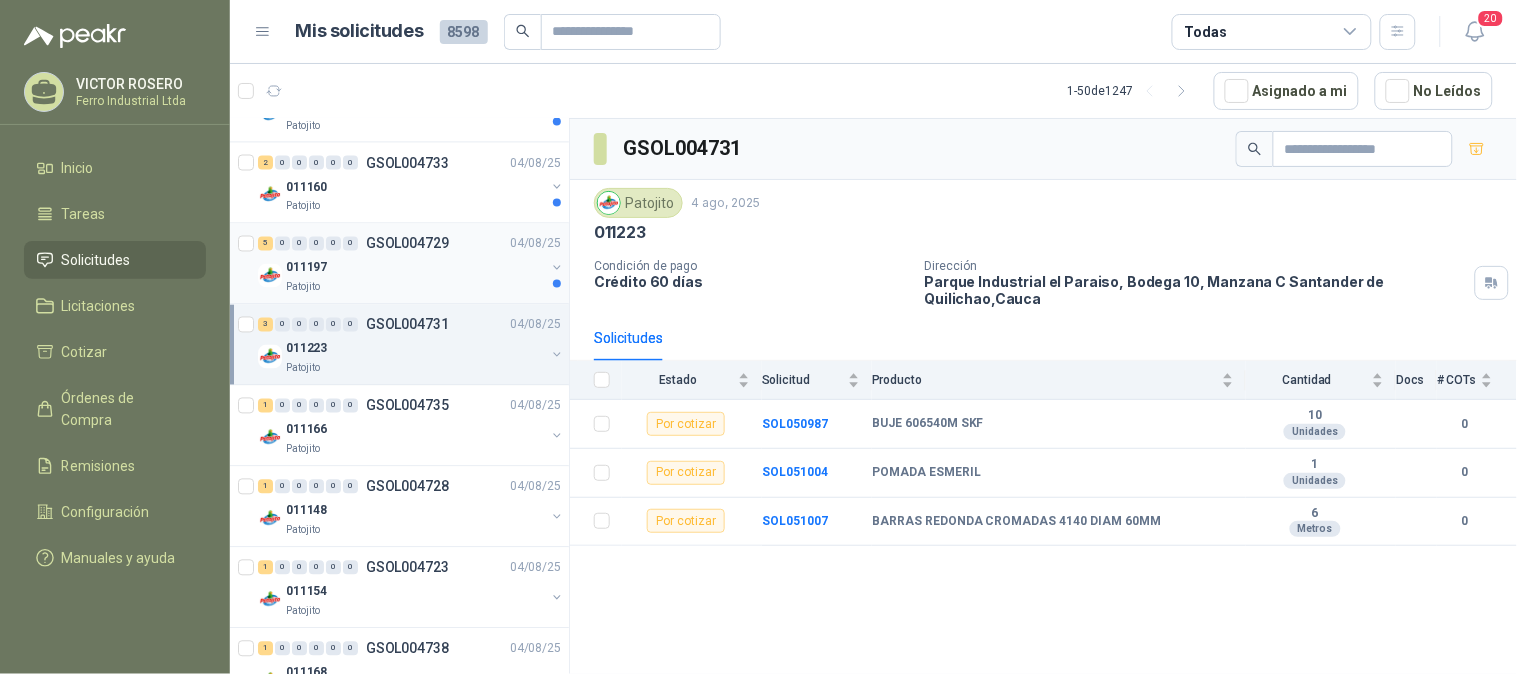 click on "011197" at bounding box center (415, 268) 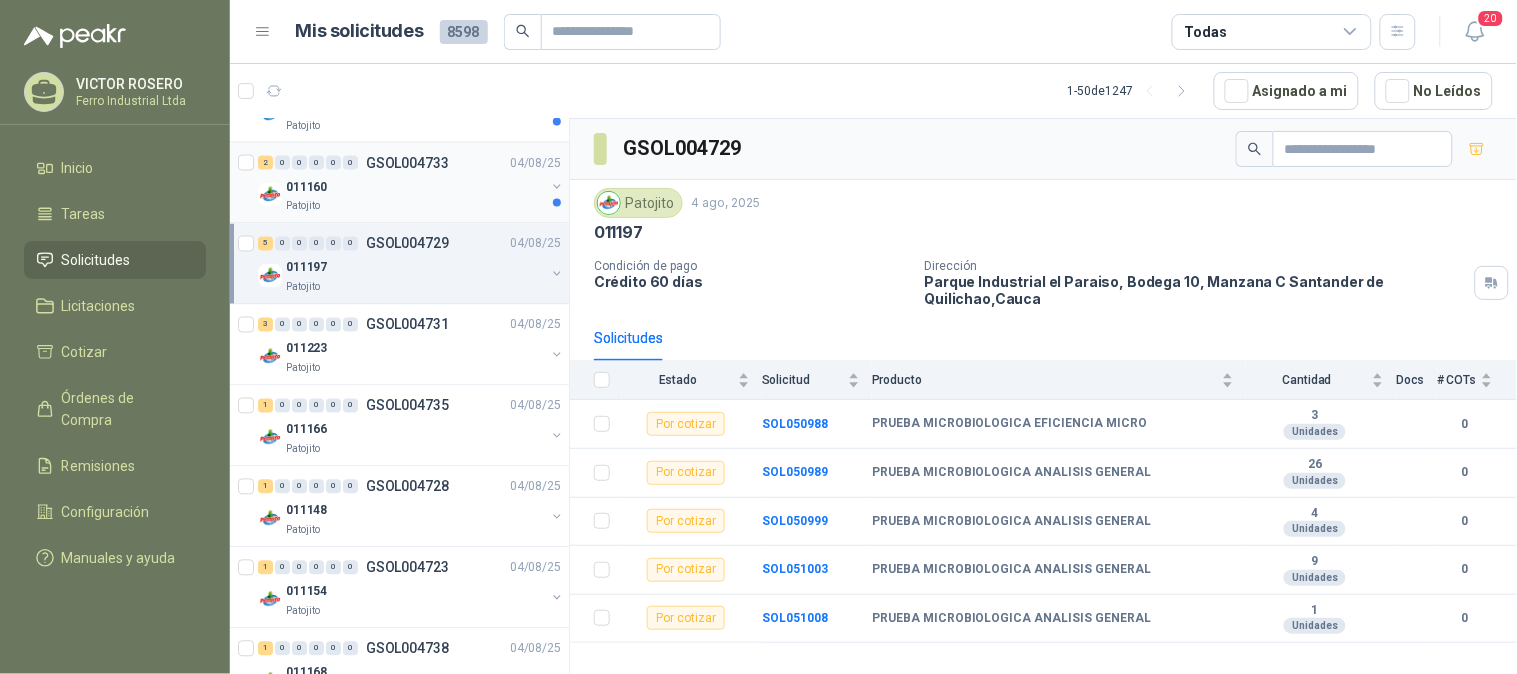 click on "Patojito" at bounding box center [415, 207] 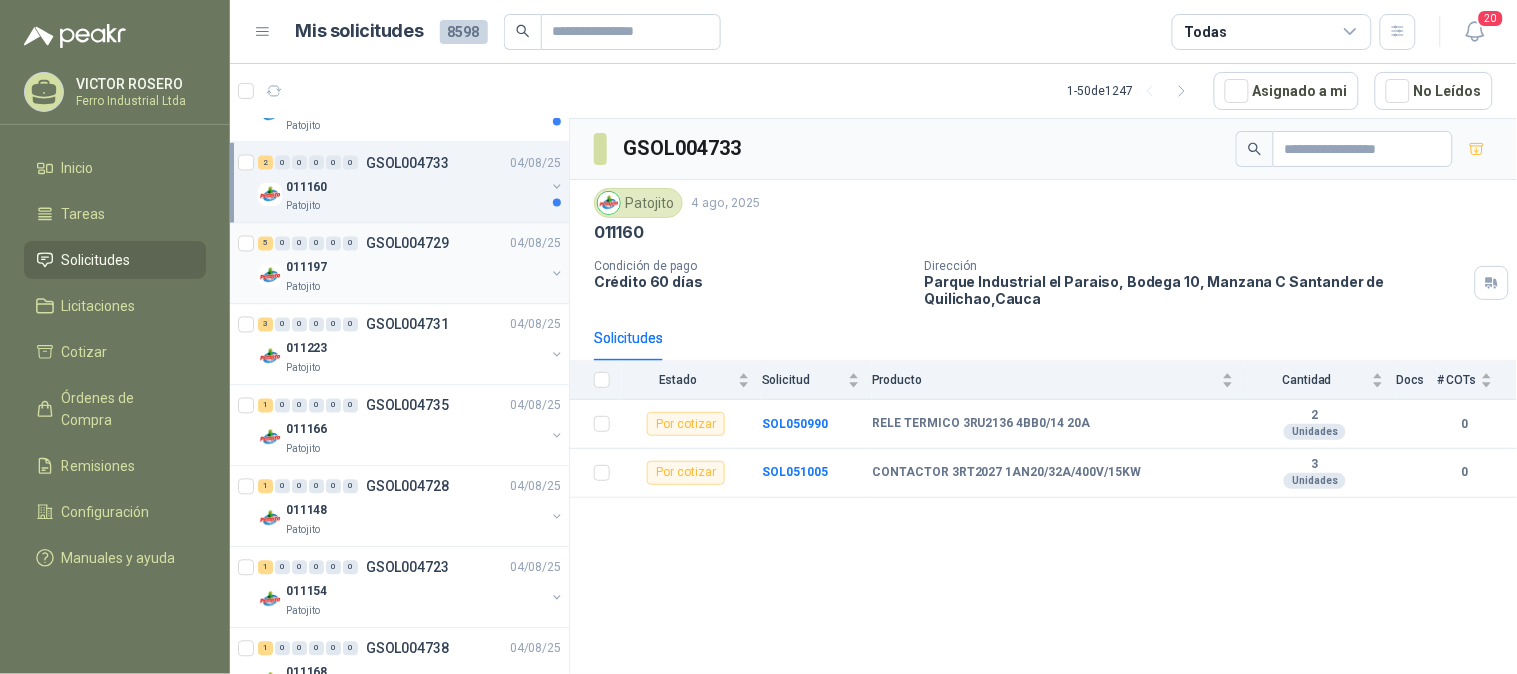 scroll, scrollTop: 777, scrollLeft: 0, axis: vertical 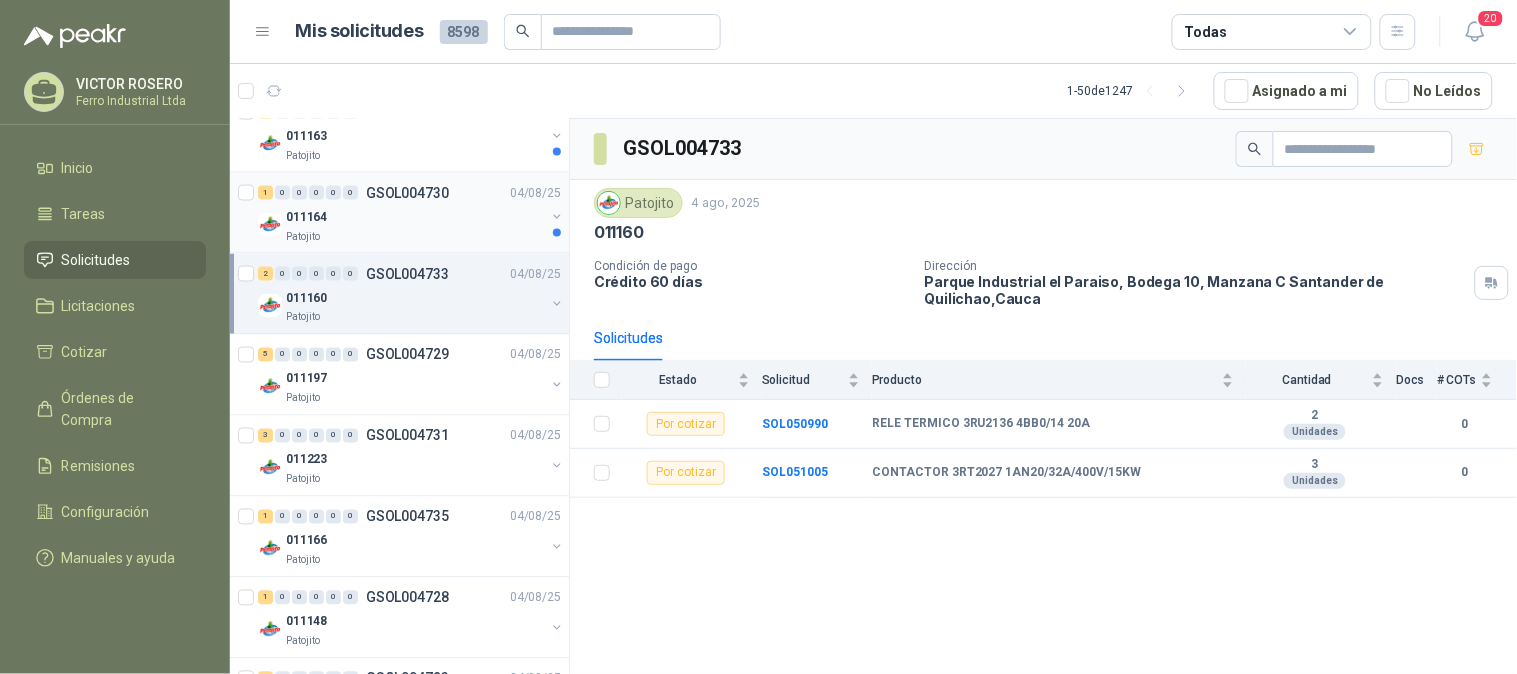 click on "011164" at bounding box center (415, 217) 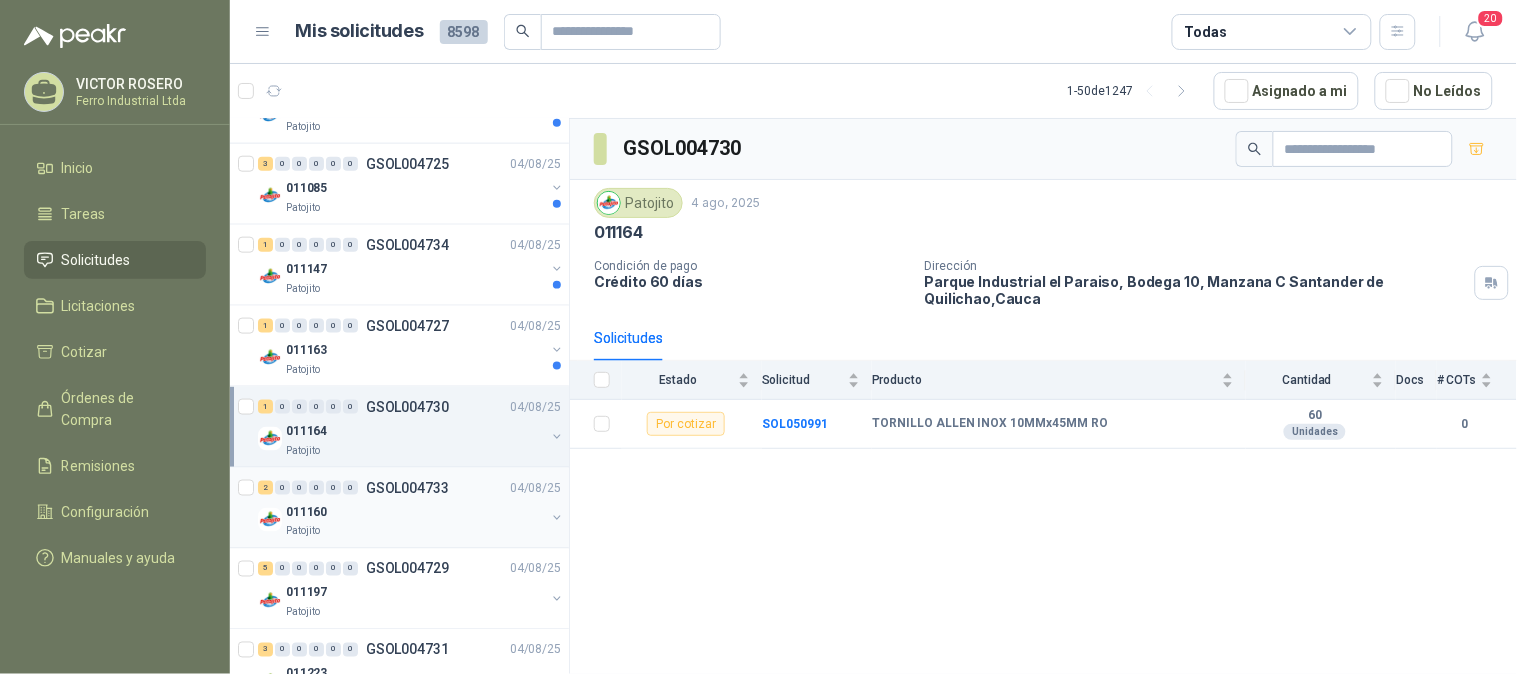 scroll, scrollTop: 555, scrollLeft: 0, axis: vertical 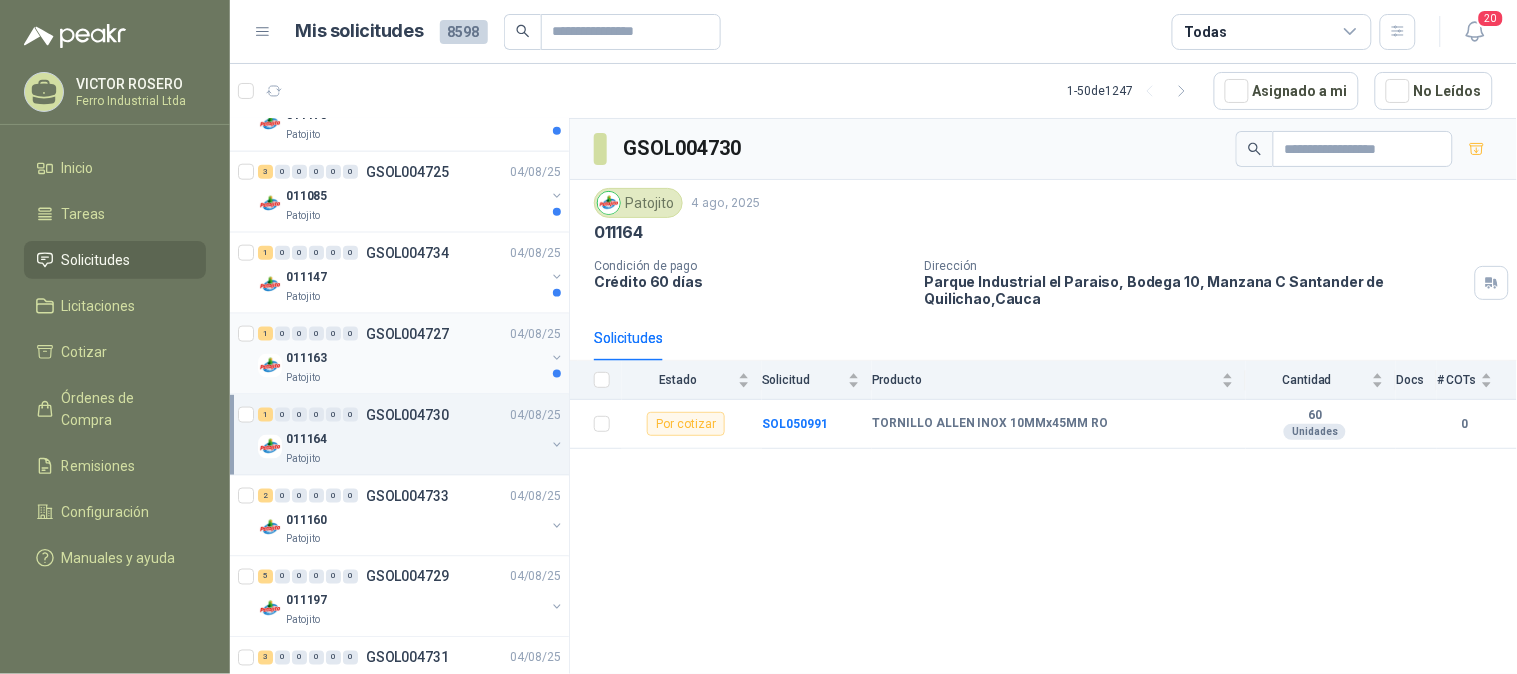 click on "011163" at bounding box center [415, 358] 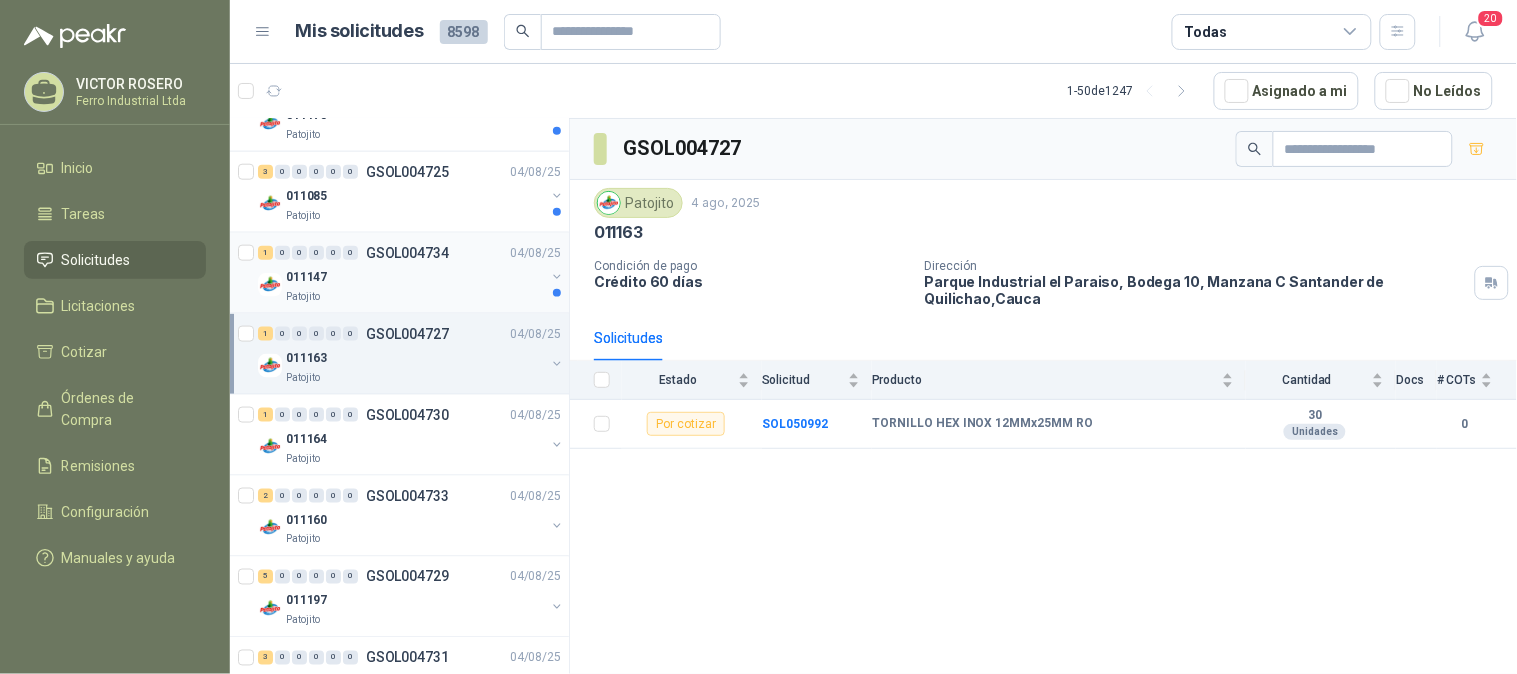 click on "Patojito" at bounding box center [415, 297] 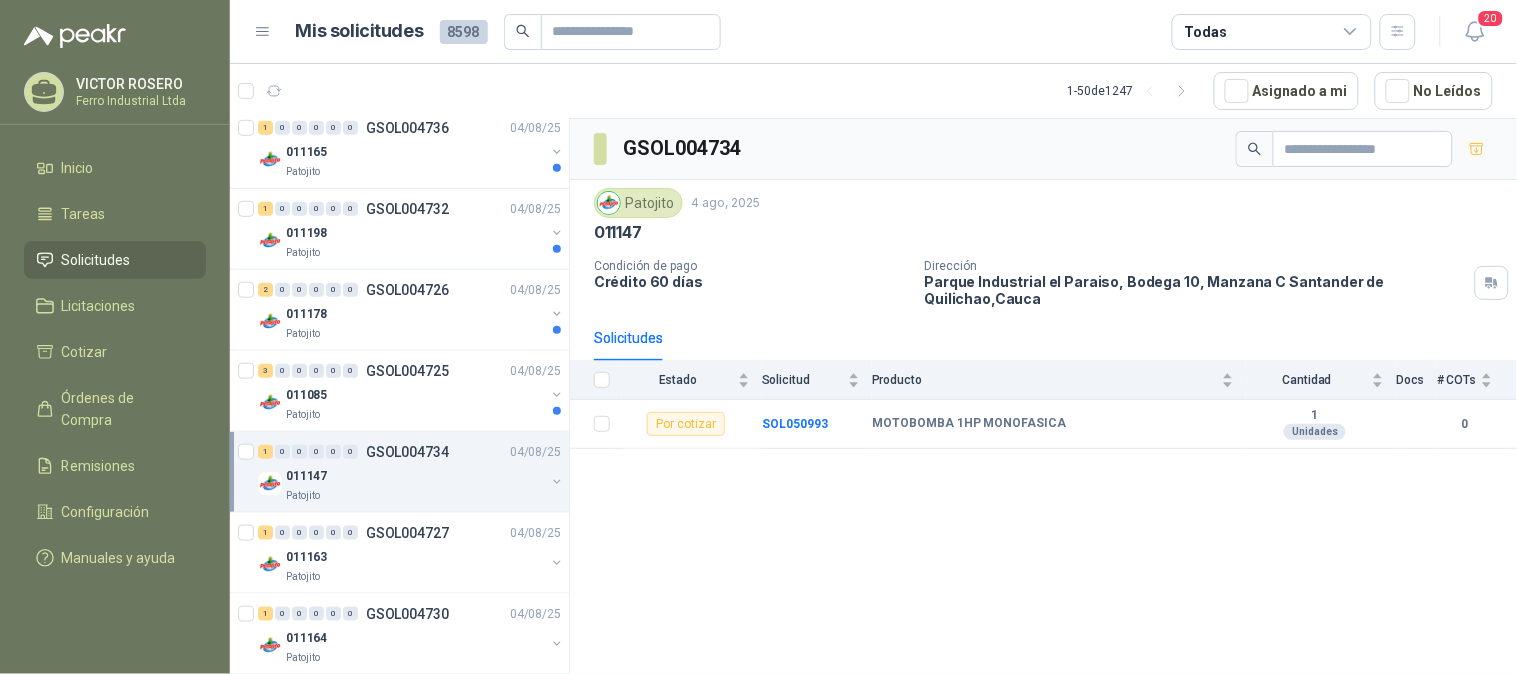 scroll, scrollTop: 333, scrollLeft: 0, axis: vertical 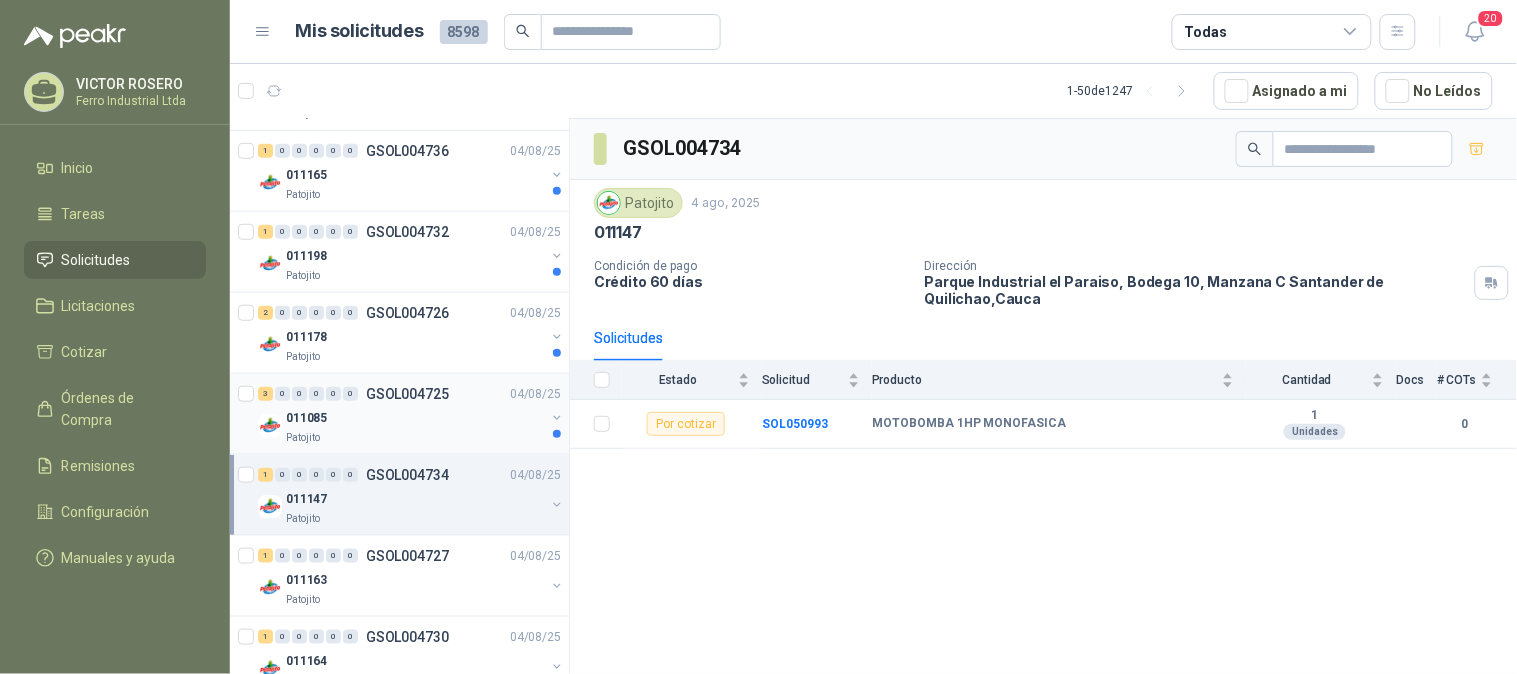 click on "011085" at bounding box center (415, 418) 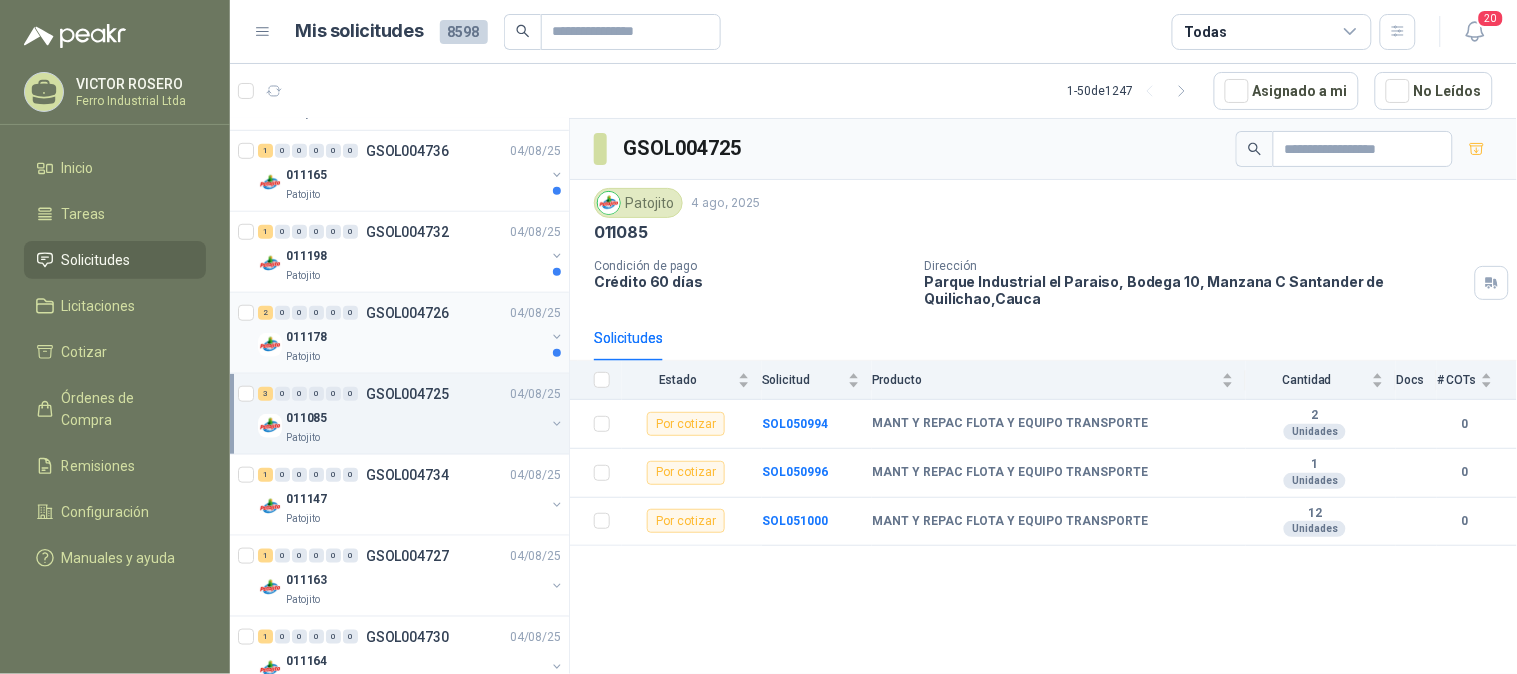 click on "011178" at bounding box center [415, 337] 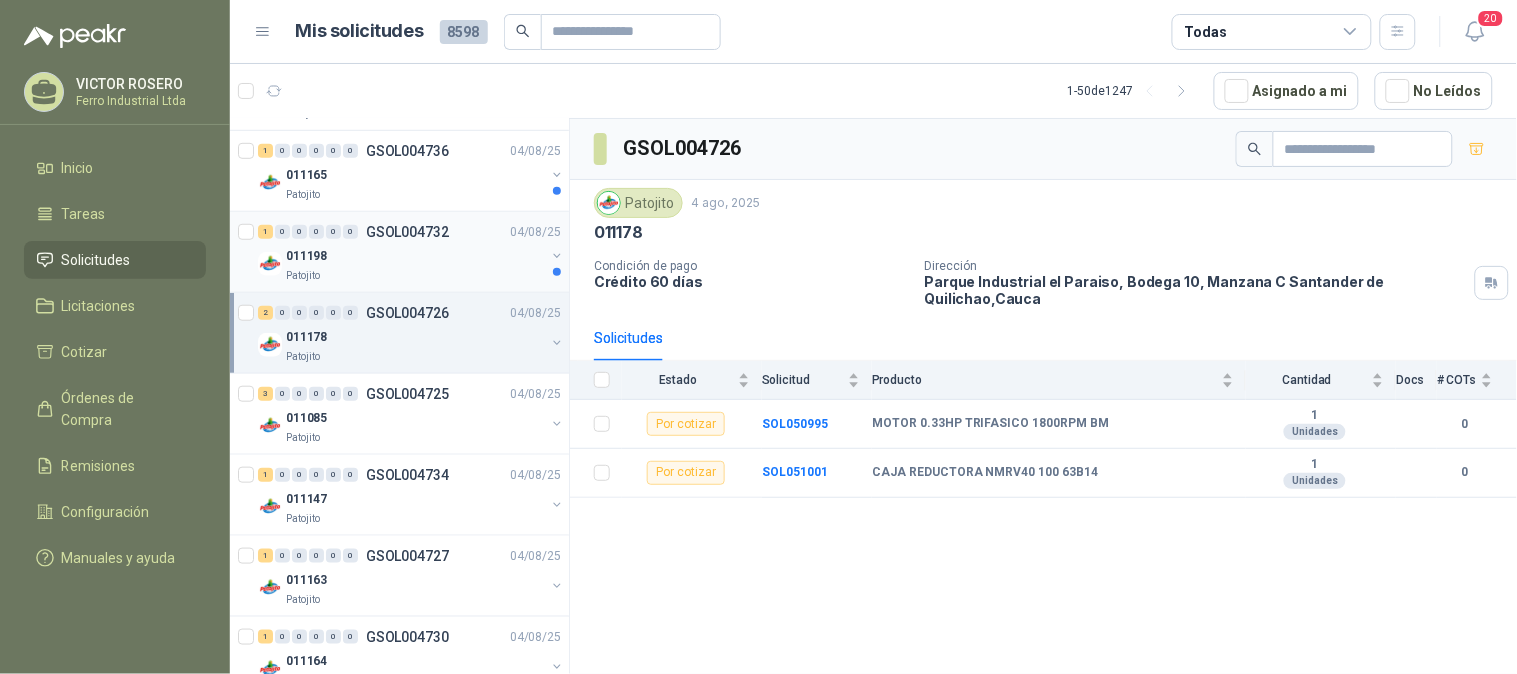 click on "Patojito" at bounding box center [415, 276] 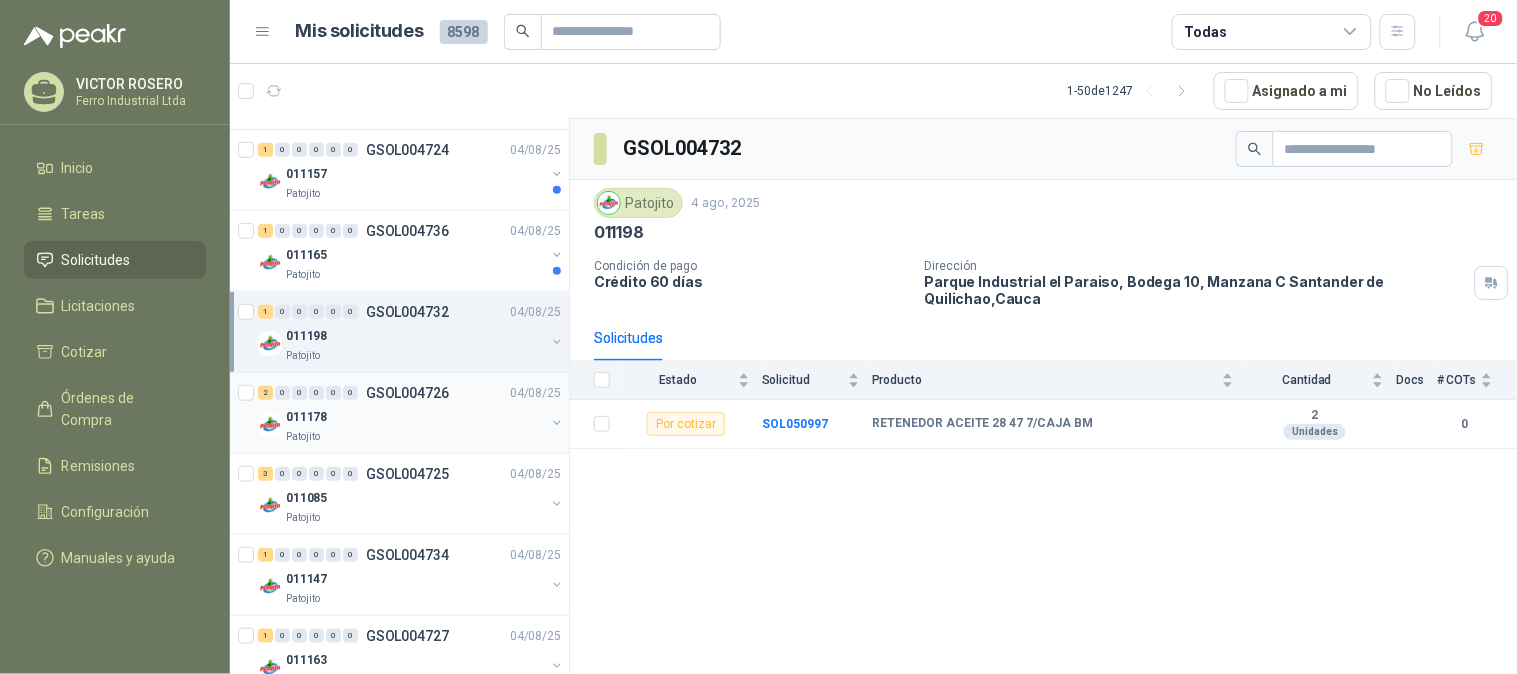 scroll, scrollTop: 222, scrollLeft: 0, axis: vertical 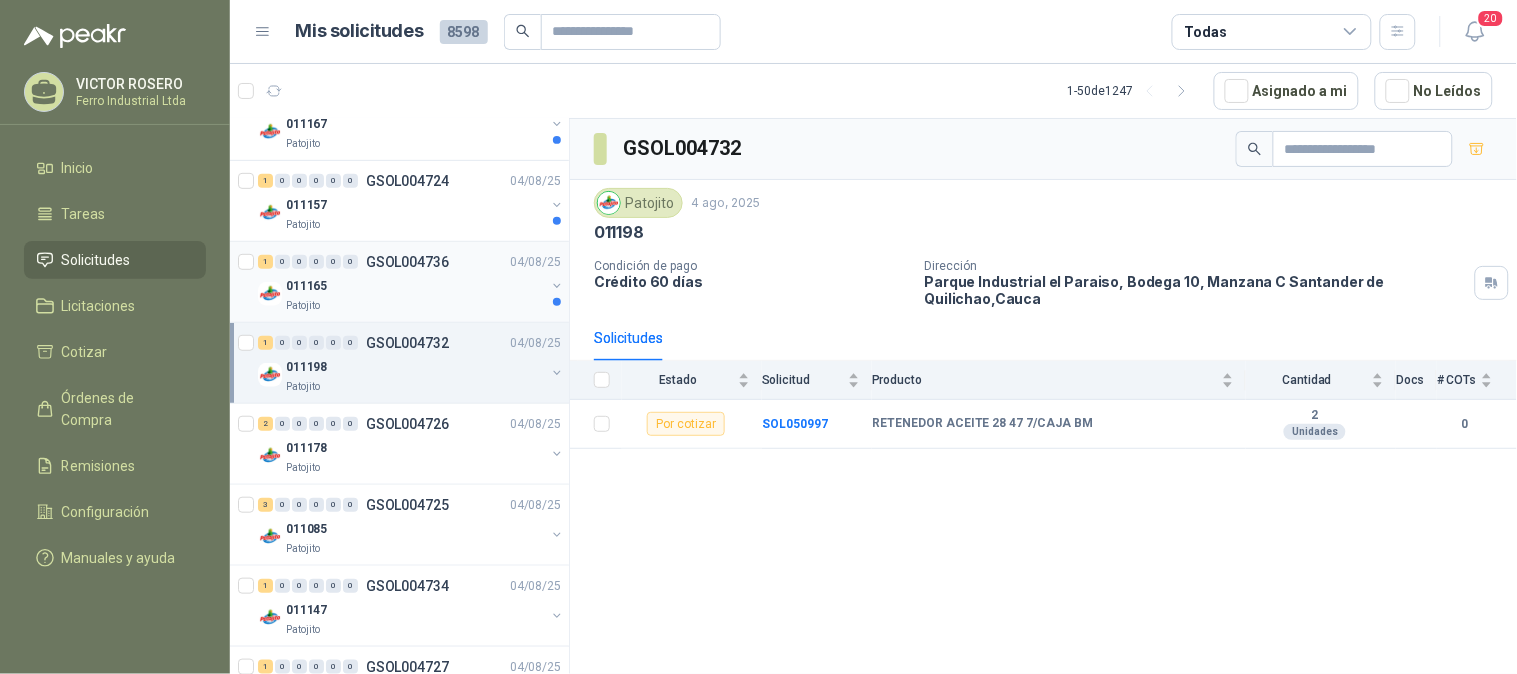 click on "011165" at bounding box center (415, 286) 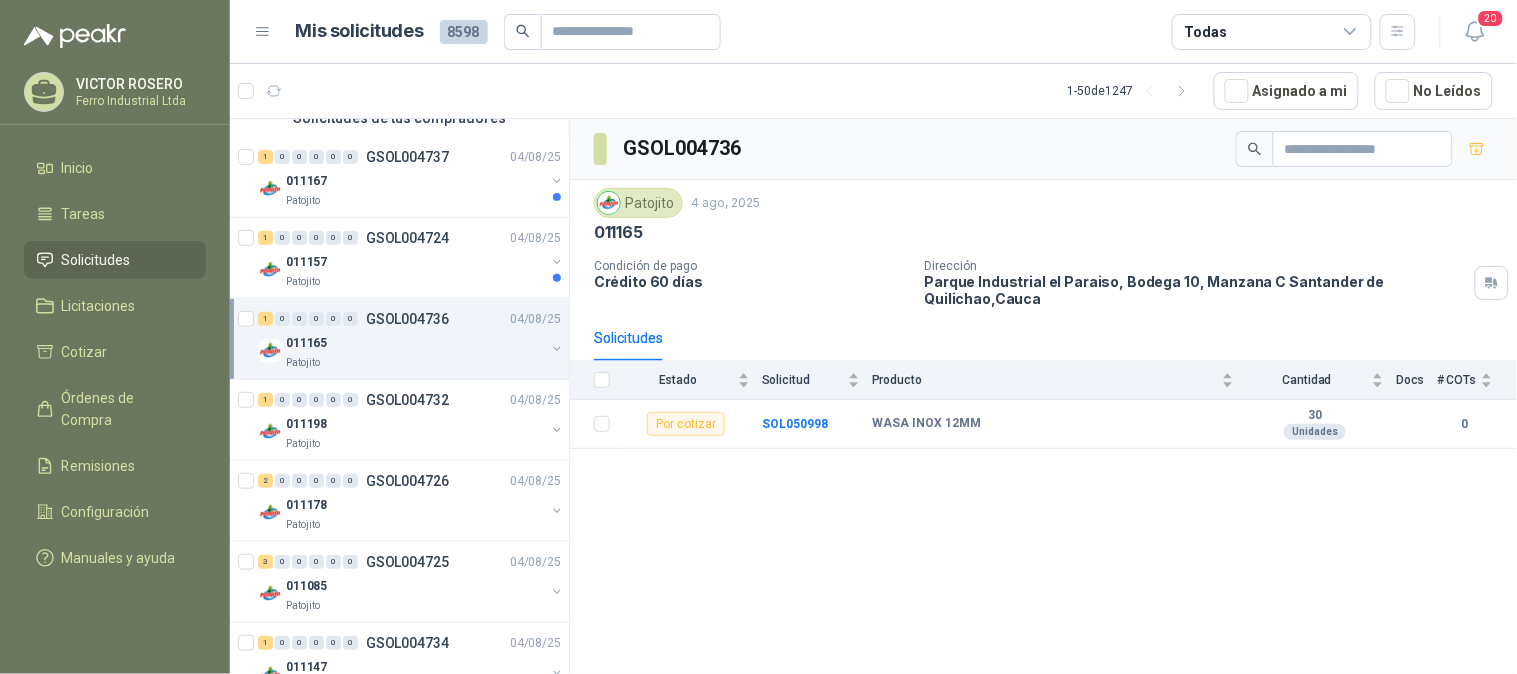 scroll, scrollTop: 111, scrollLeft: 0, axis: vertical 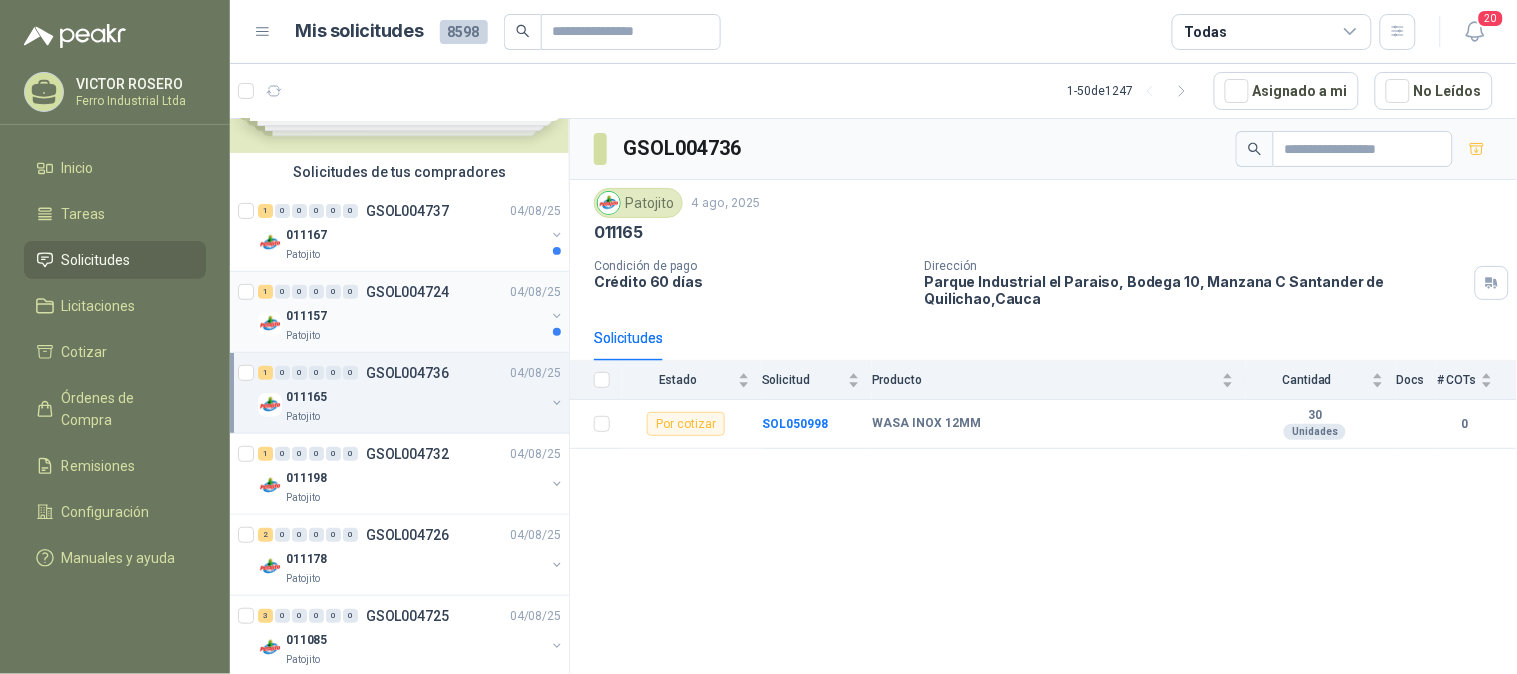 click on "011157" at bounding box center (415, 316) 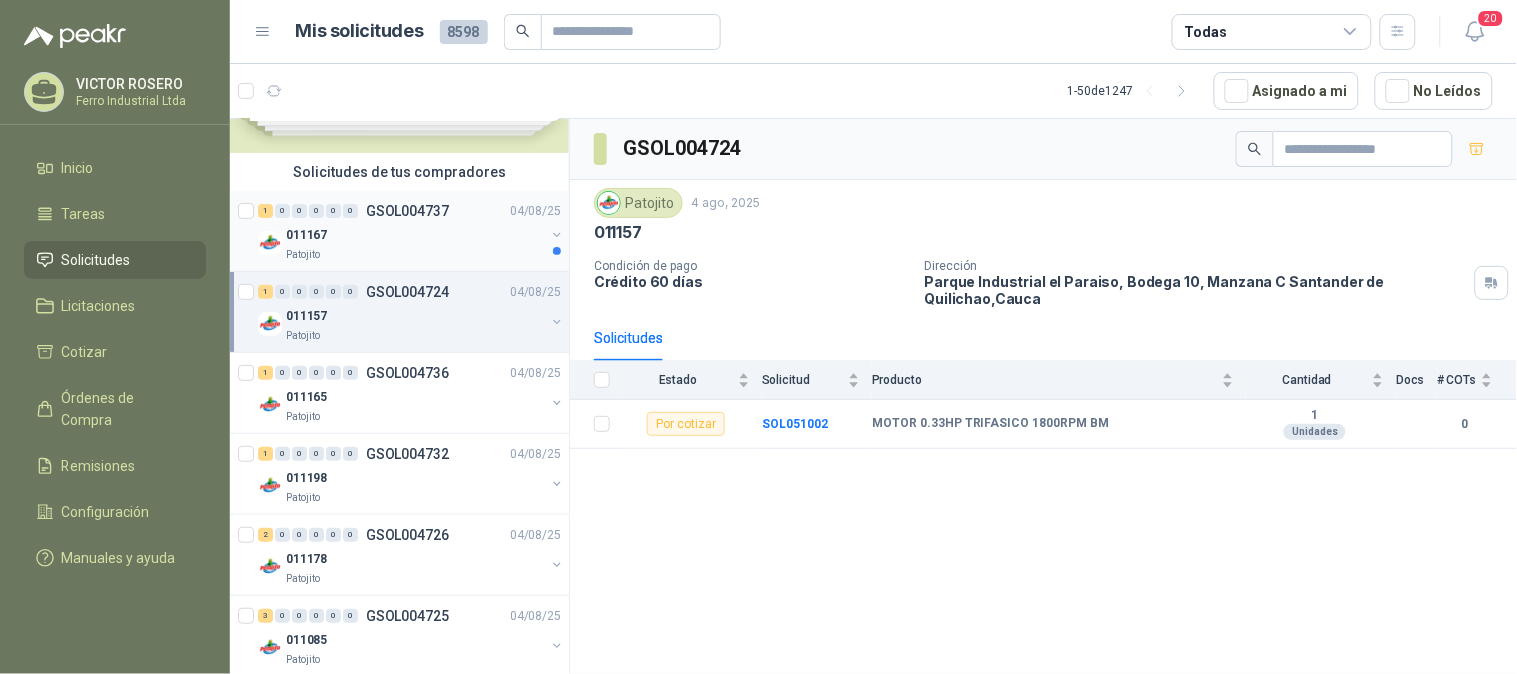 click on "Patojito" at bounding box center (415, 255) 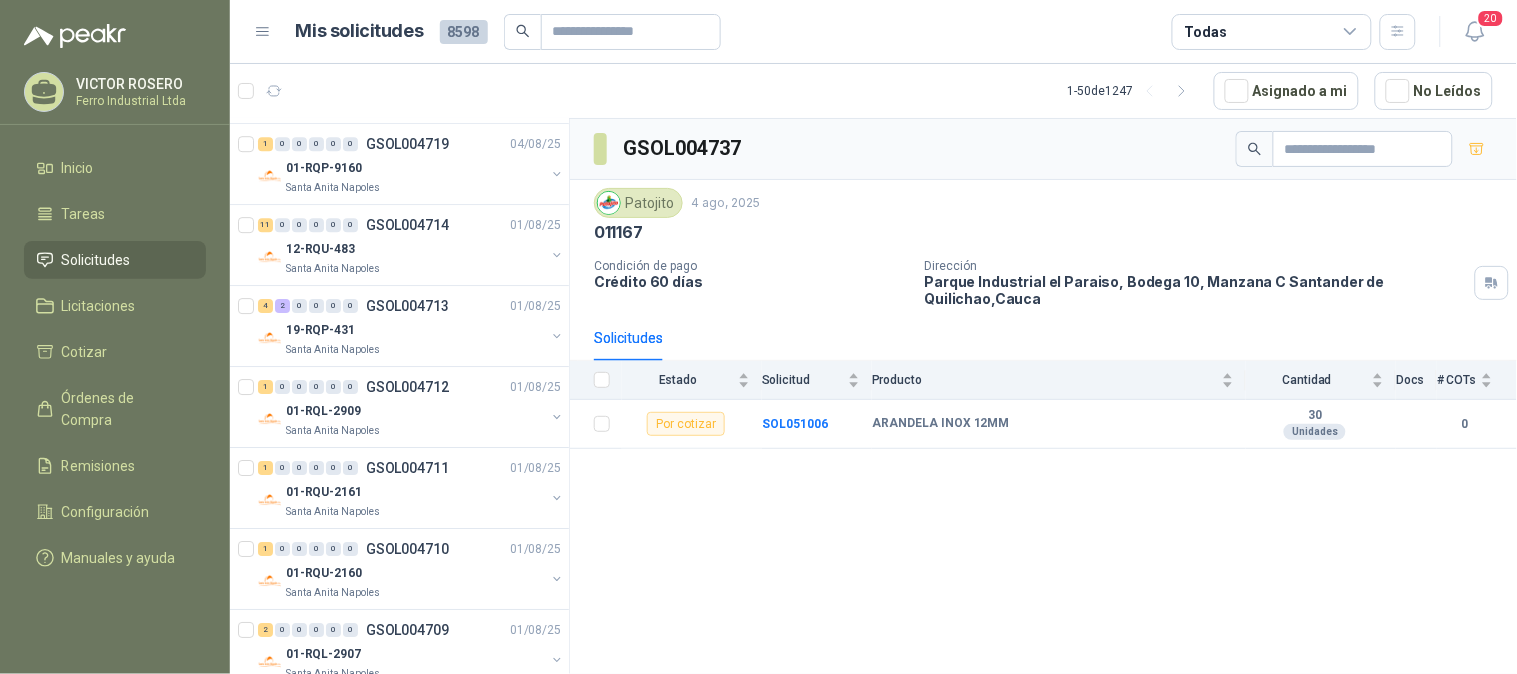 scroll, scrollTop: 1444, scrollLeft: 0, axis: vertical 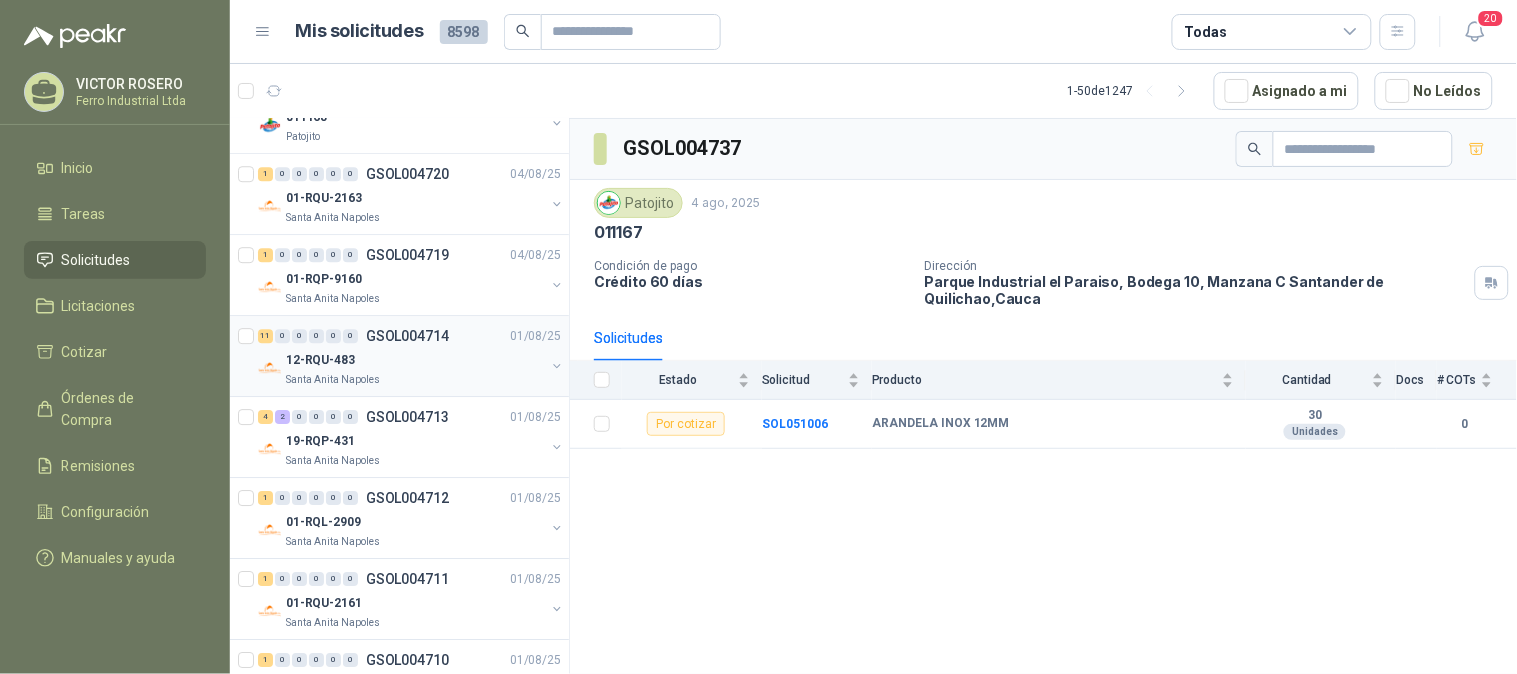 click on "11   0   0   0   0   0   GSOL004714 01/08/25   12-RQU-483 Santa Anita Napoles" at bounding box center [411, 356] 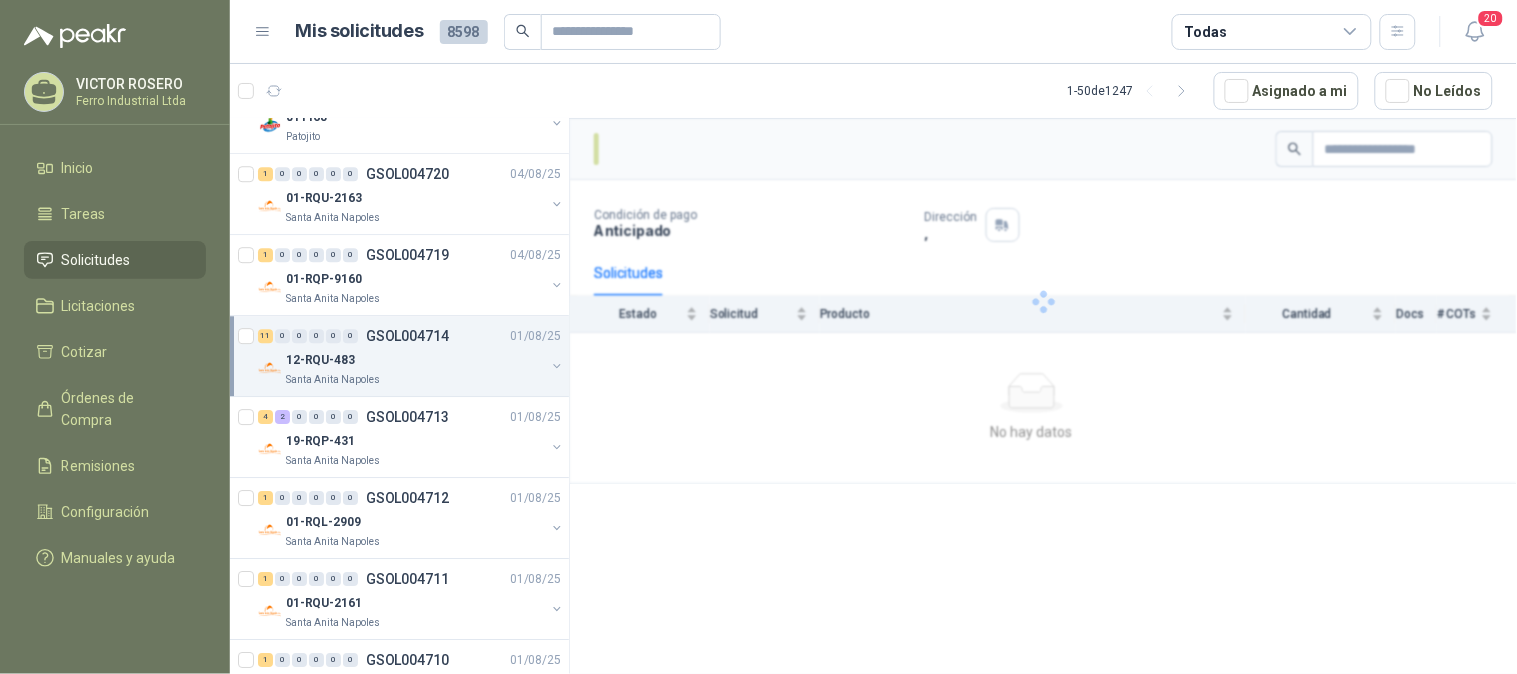 scroll, scrollTop: 1333, scrollLeft: 0, axis: vertical 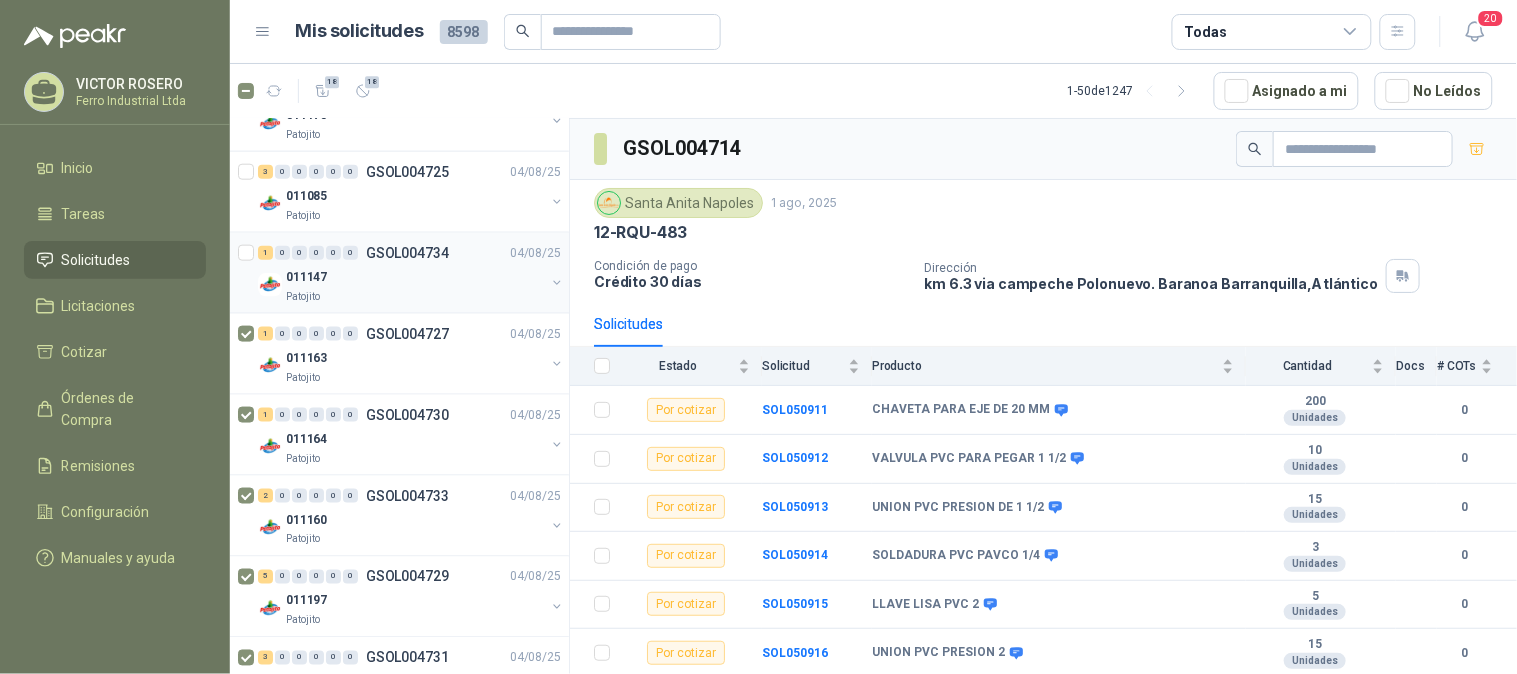 click at bounding box center (248, 273) 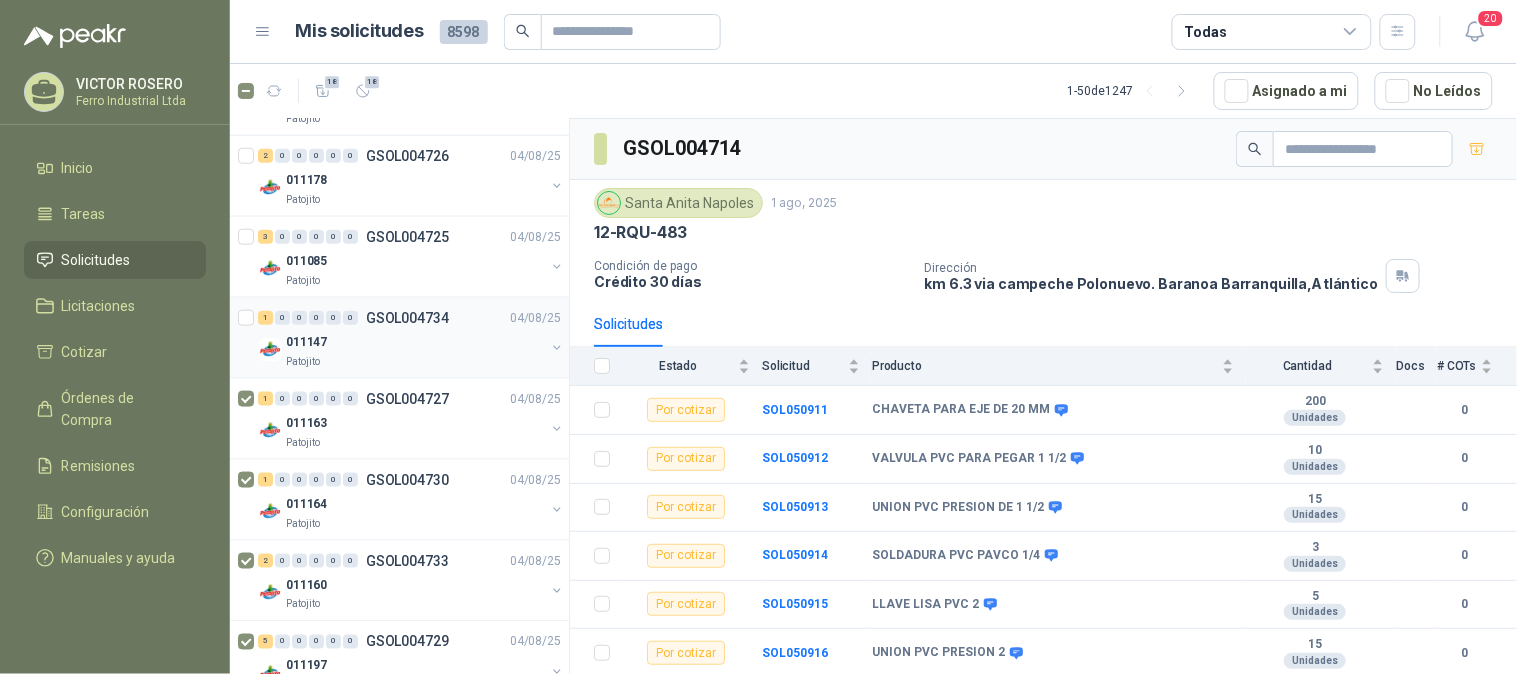 scroll, scrollTop: 444, scrollLeft: 0, axis: vertical 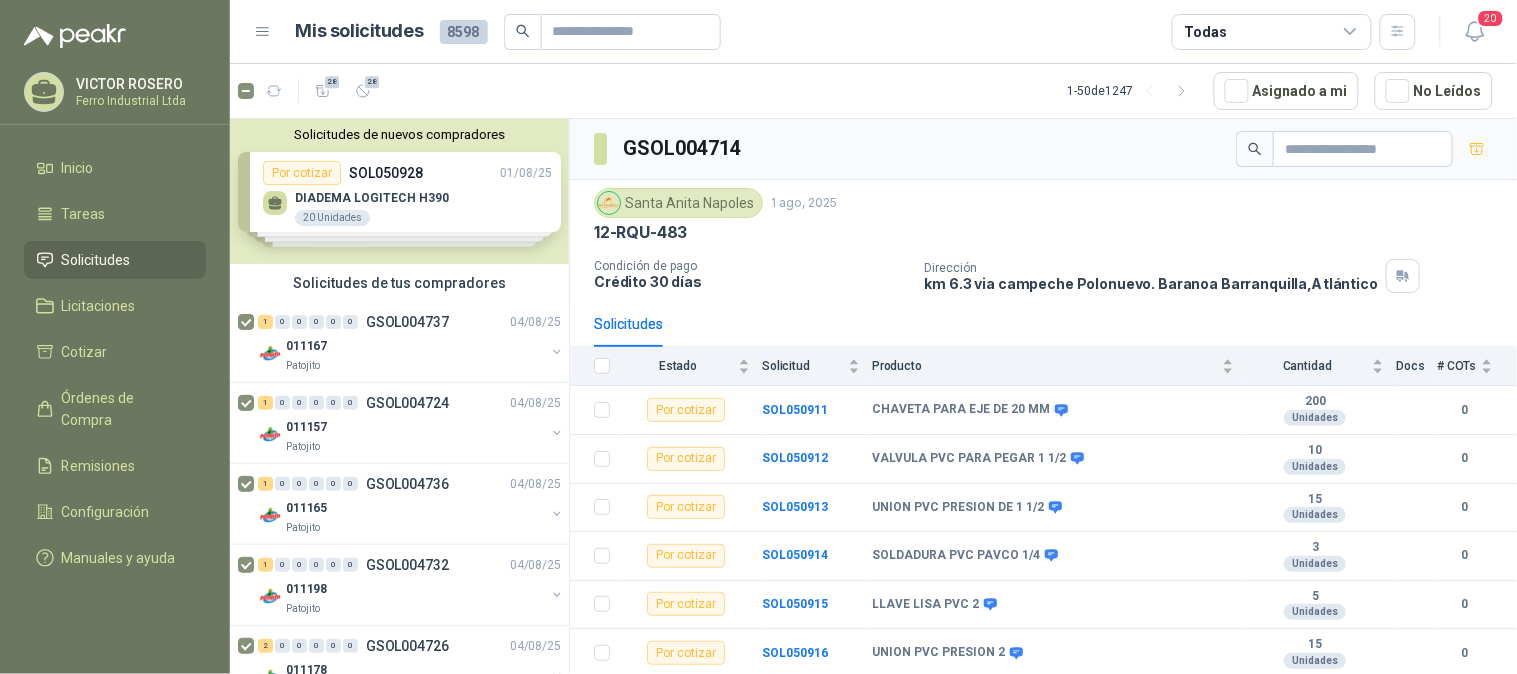 click on "28" at bounding box center (332, 82) 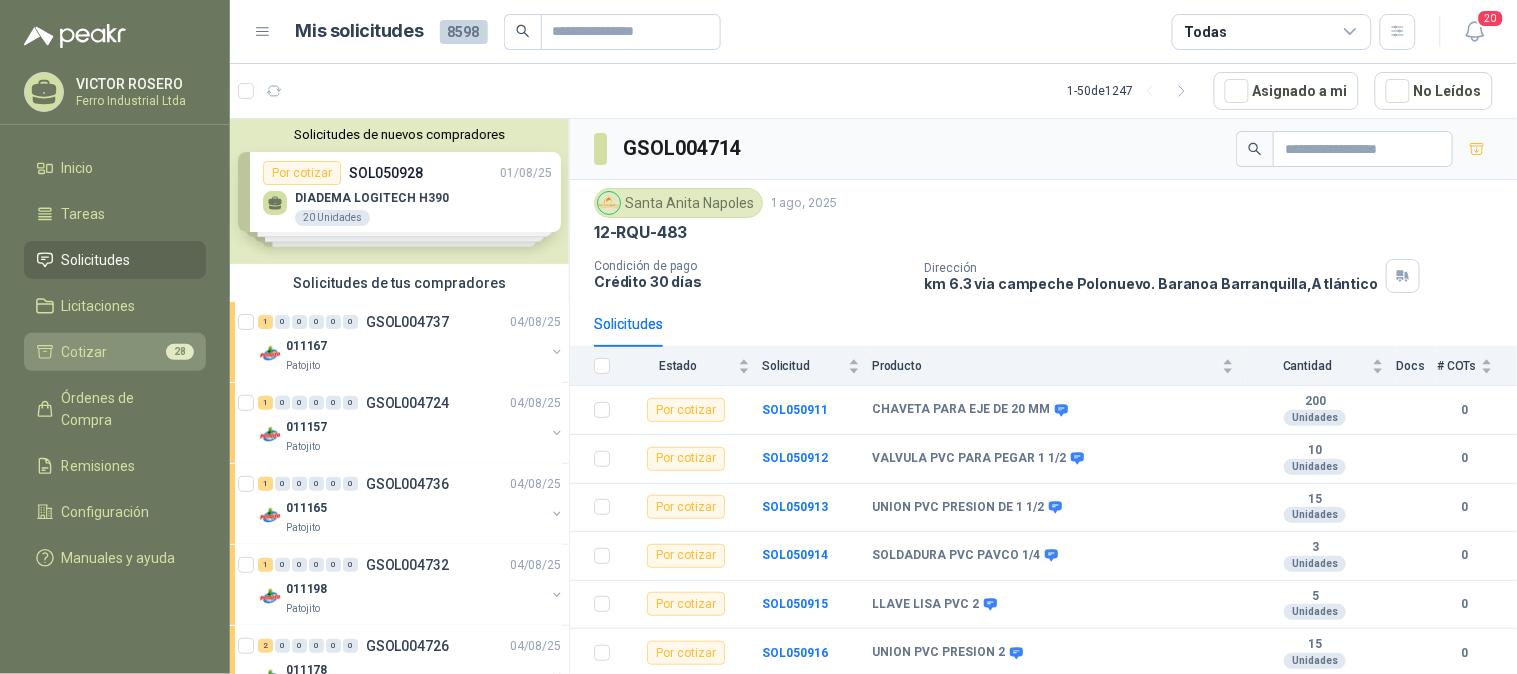 click on "Cotizar 28" at bounding box center (115, 352) 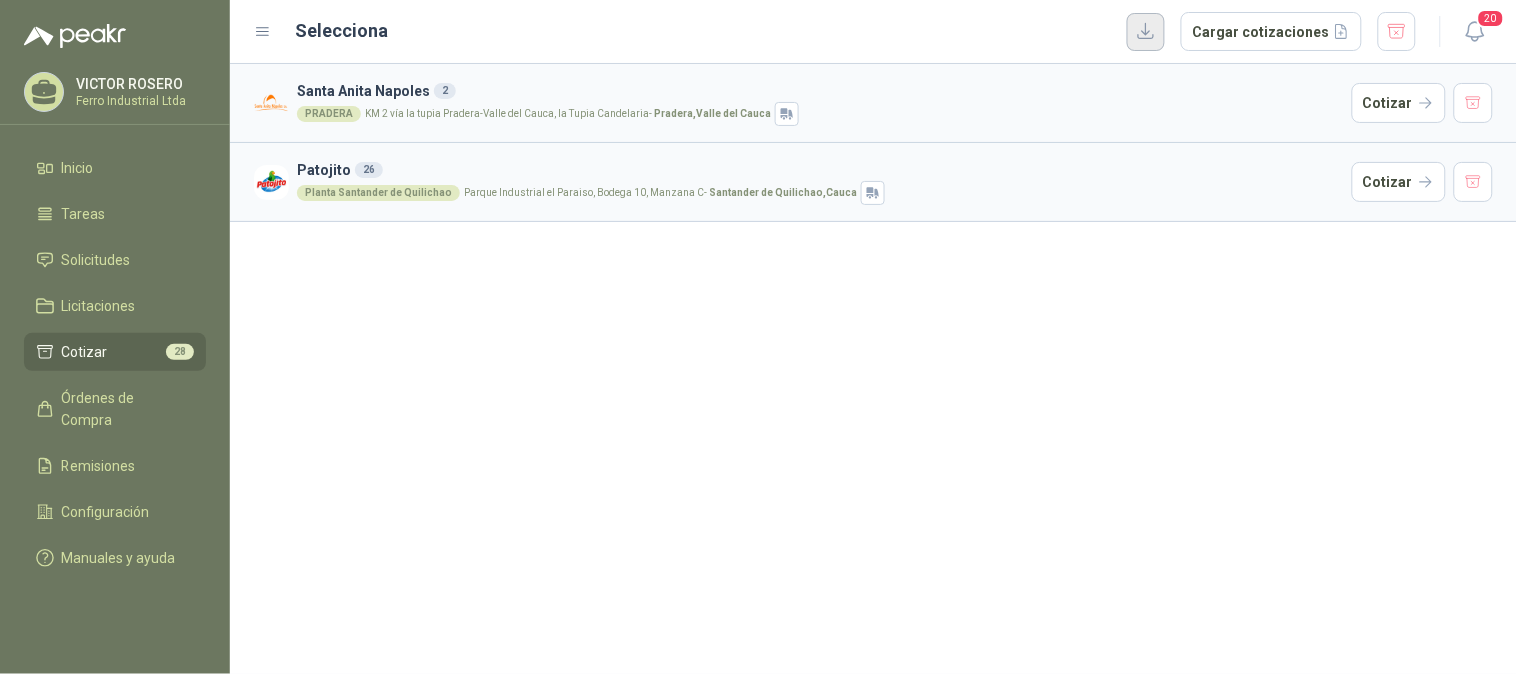 click at bounding box center (1146, 32) 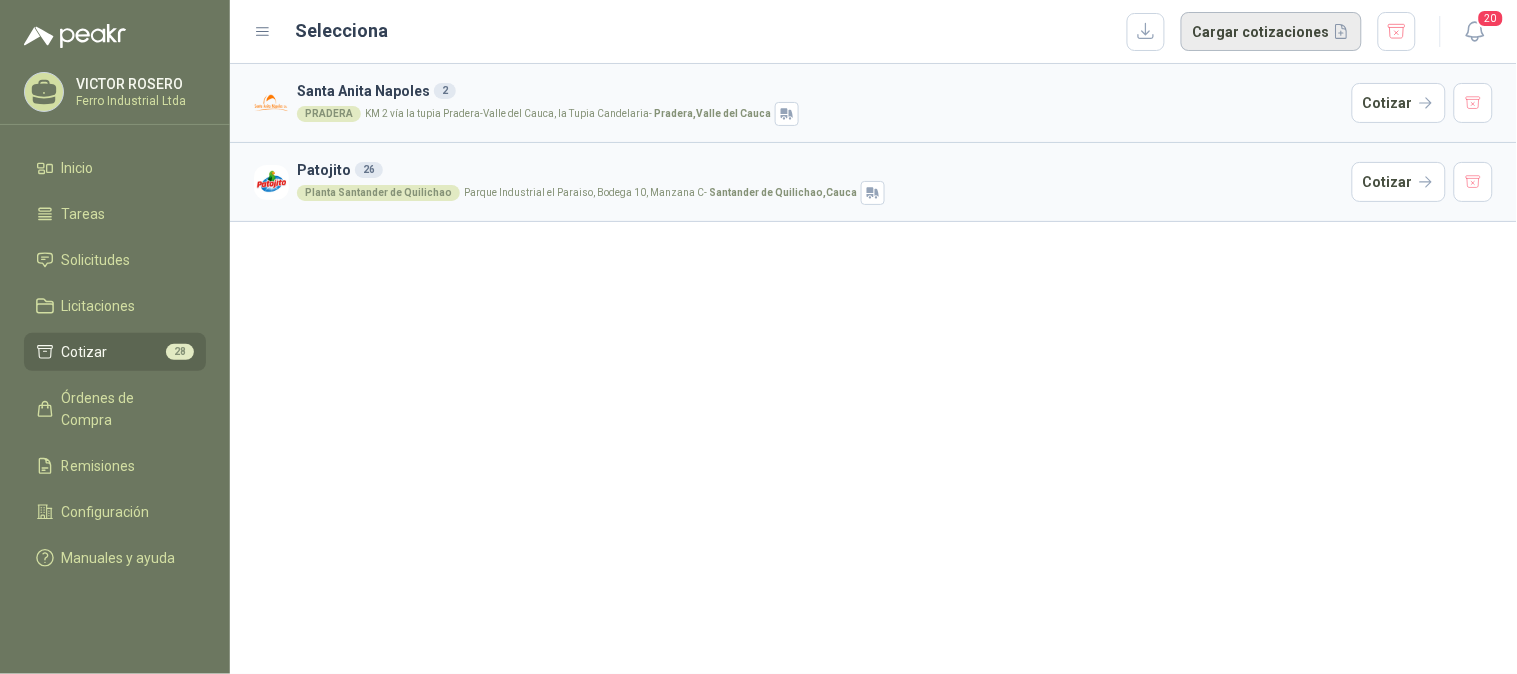 click on "Cargar cotizaciones" at bounding box center (1271, 32) 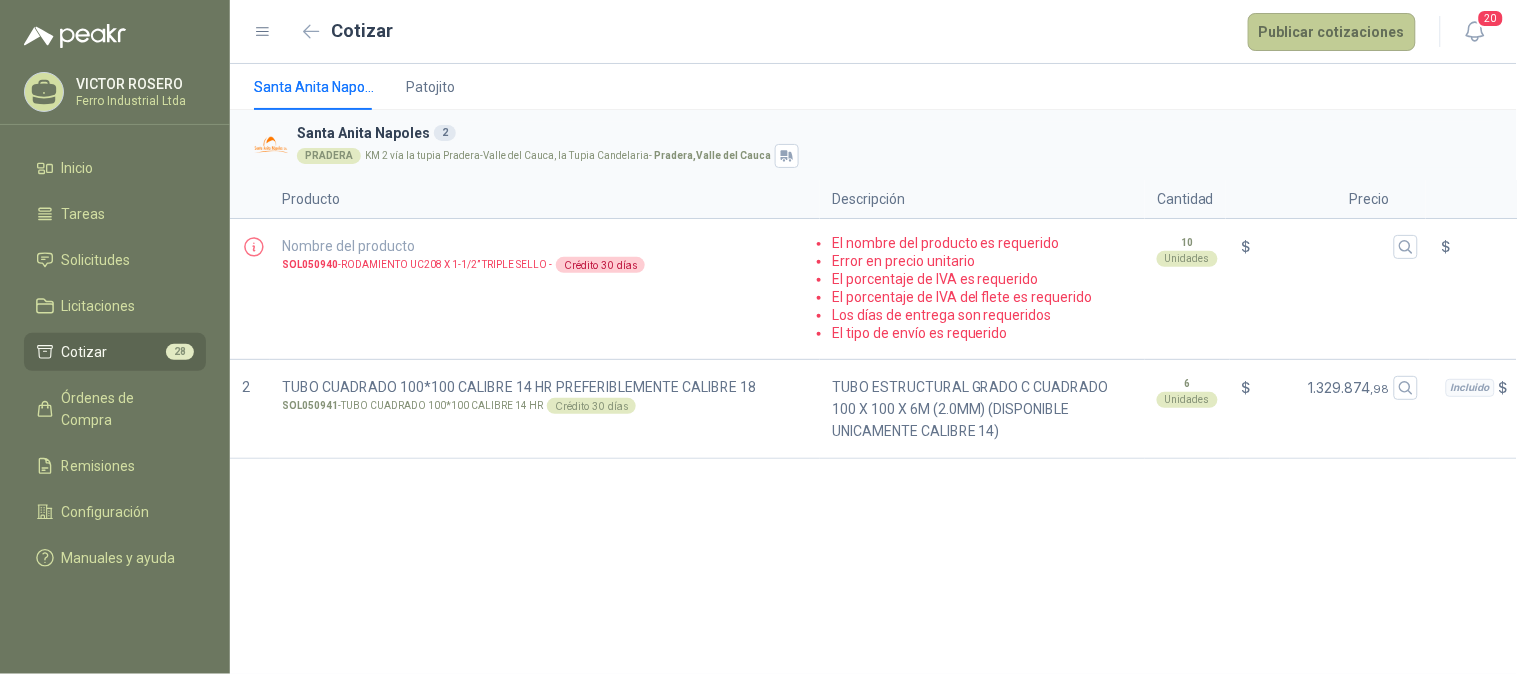click on "Publicar cotizaciones" at bounding box center (1332, 32) 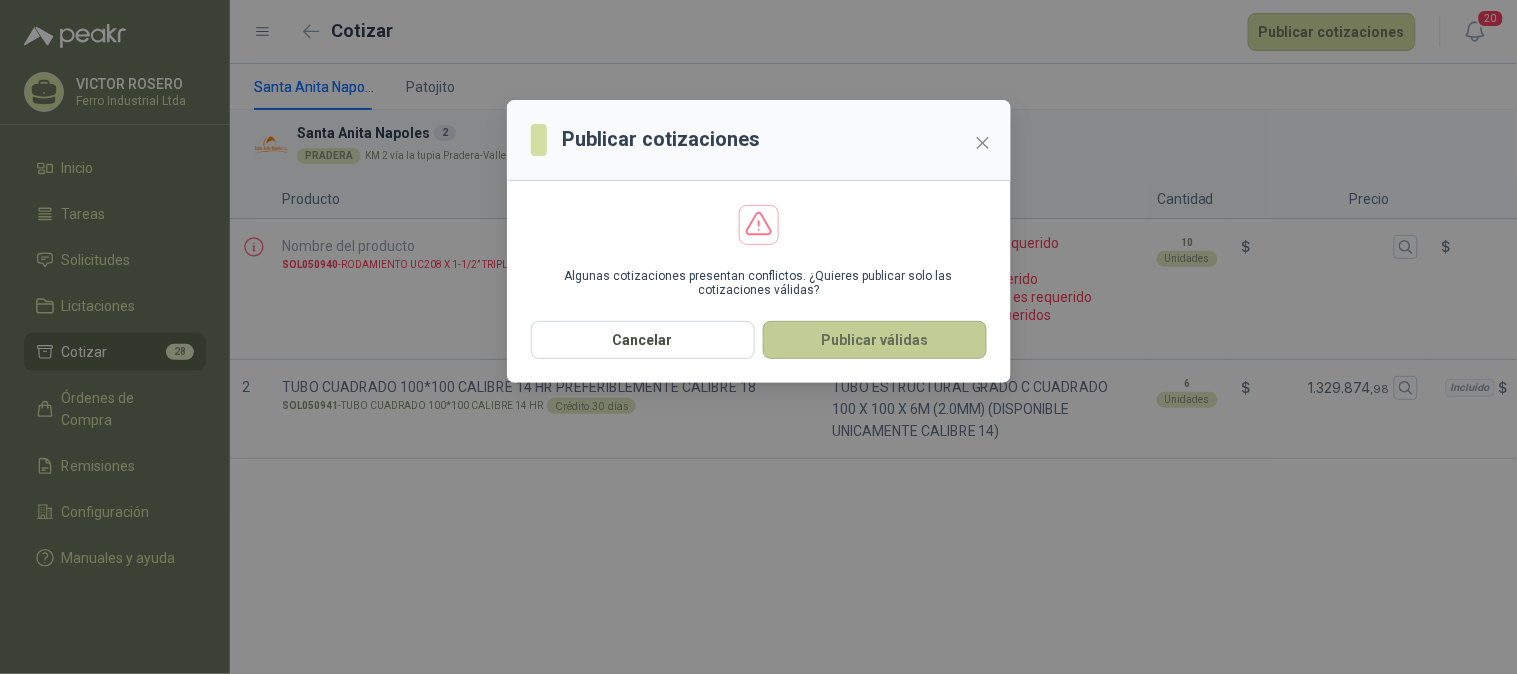 click on "Publicar válidas" at bounding box center [875, 340] 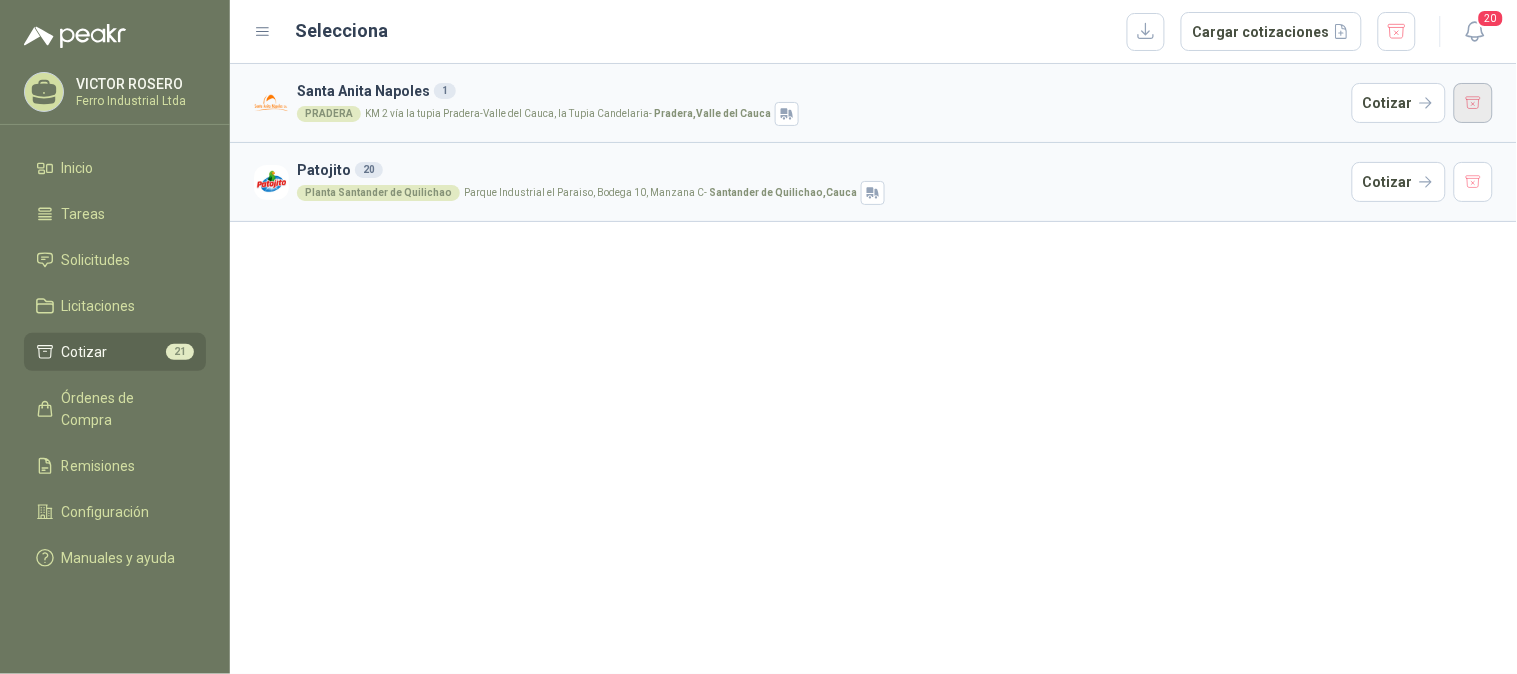 click at bounding box center [1474, 103] 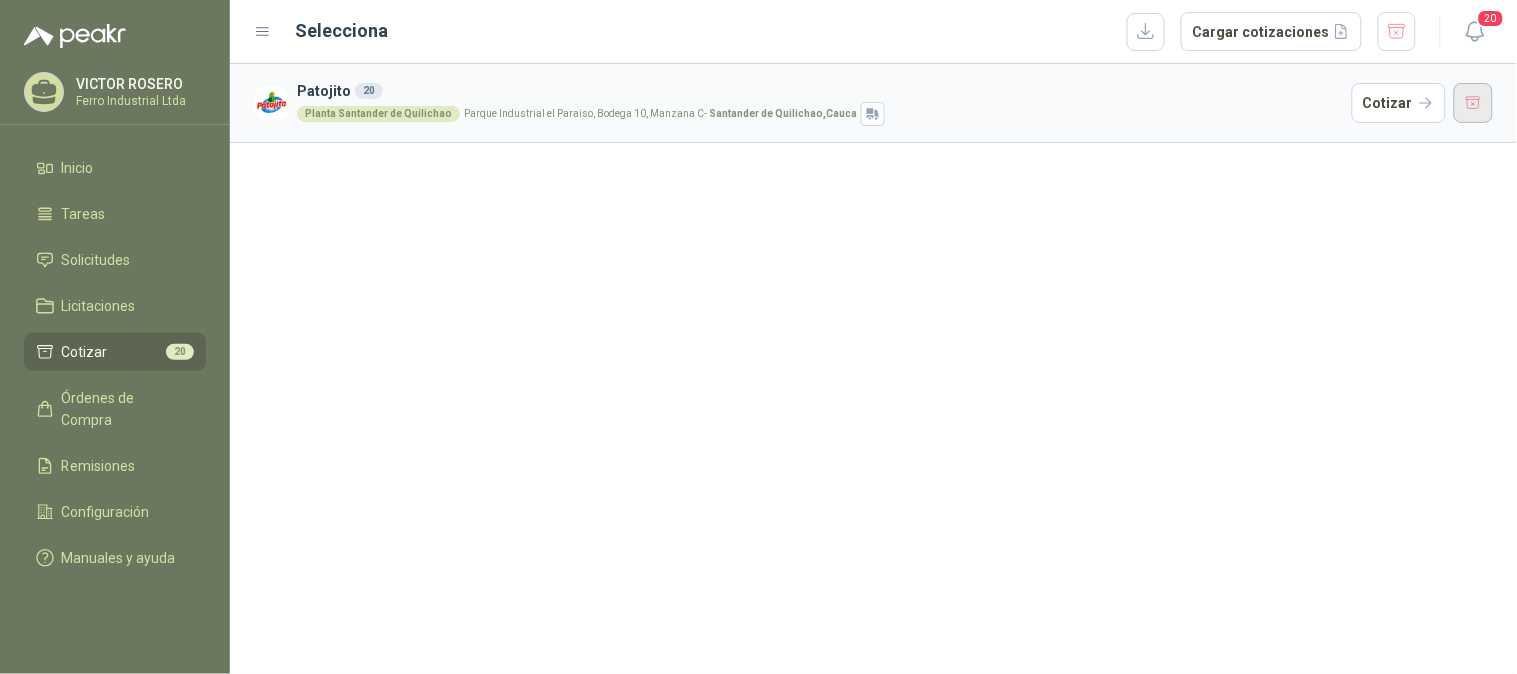 click at bounding box center (1474, 103) 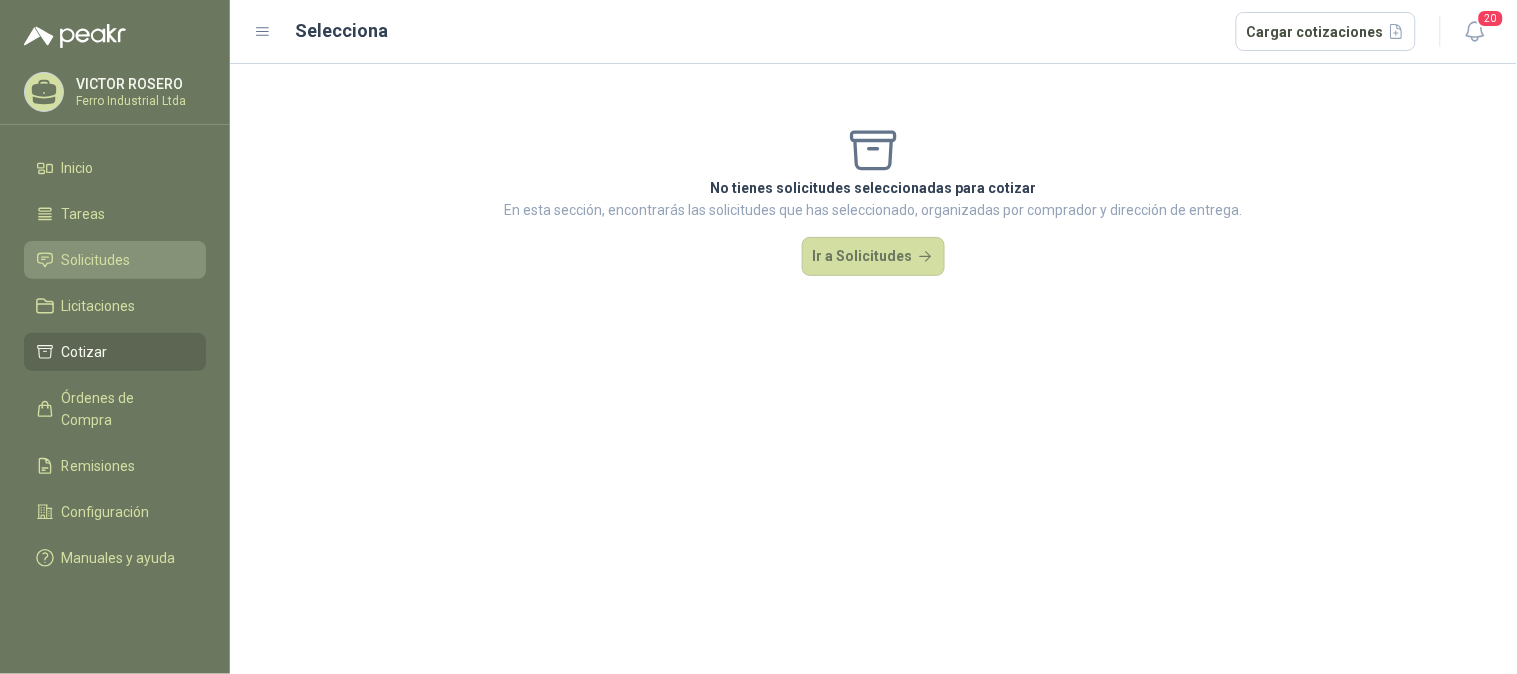 click on "Solicitudes" at bounding box center (96, 260) 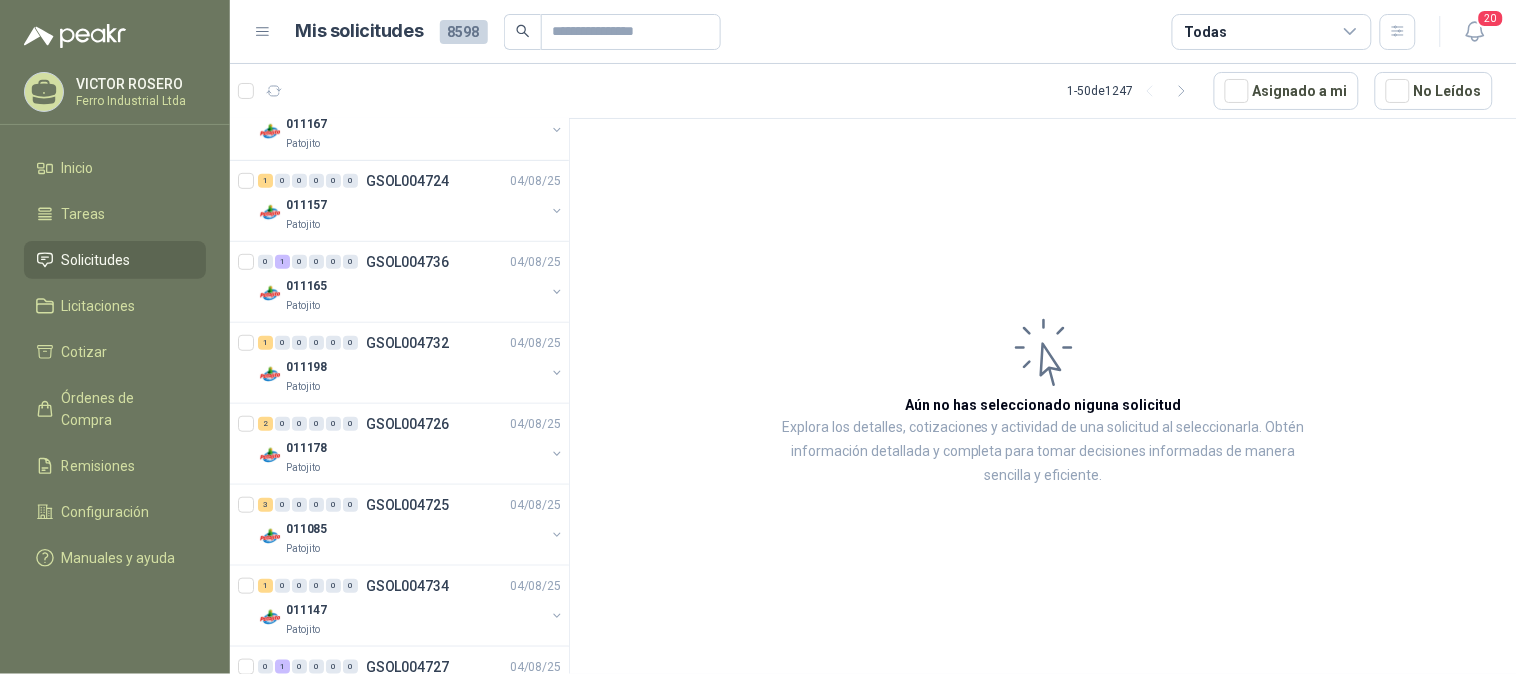 scroll, scrollTop: 333, scrollLeft: 0, axis: vertical 